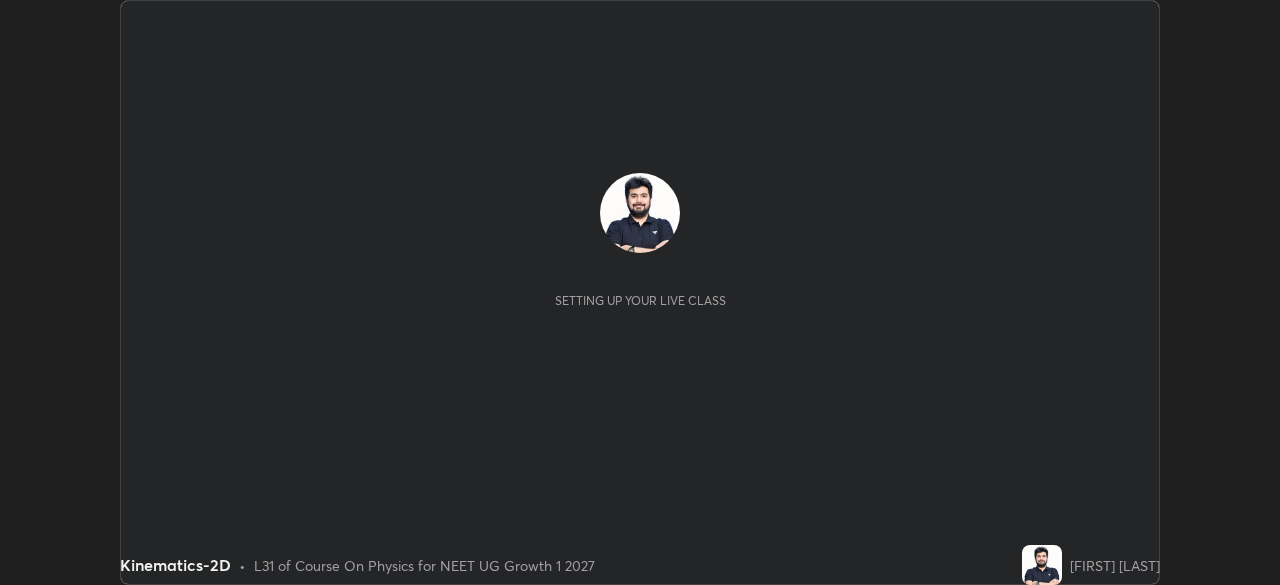 scroll, scrollTop: 0, scrollLeft: 0, axis: both 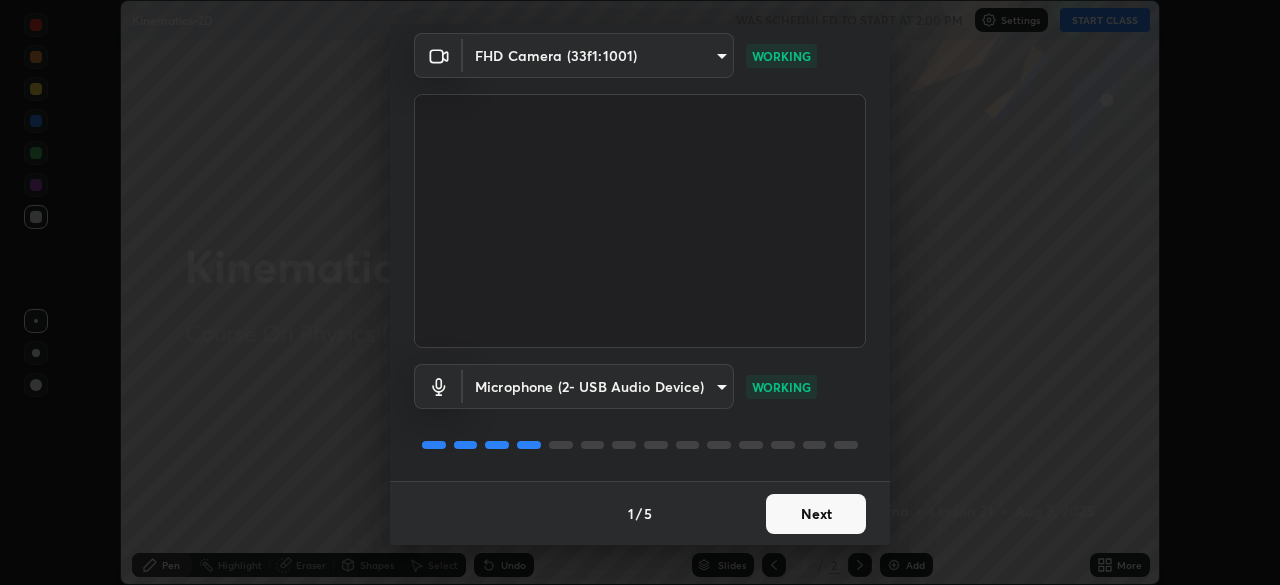 click on "Next" at bounding box center (816, 514) 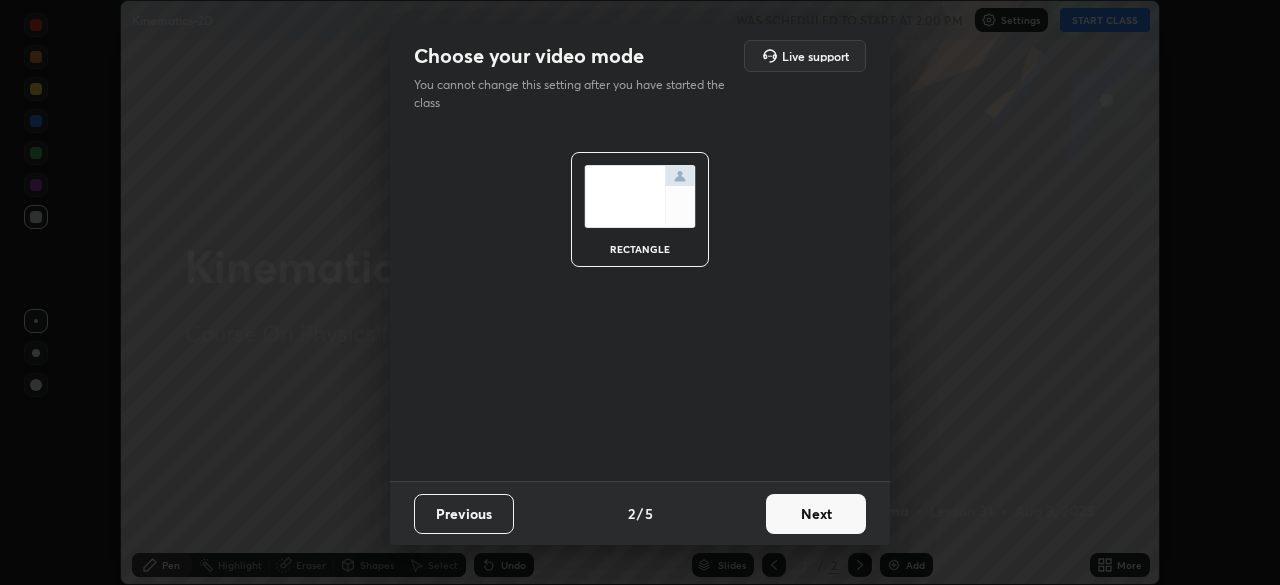 scroll, scrollTop: 0, scrollLeft: 0, axis: both 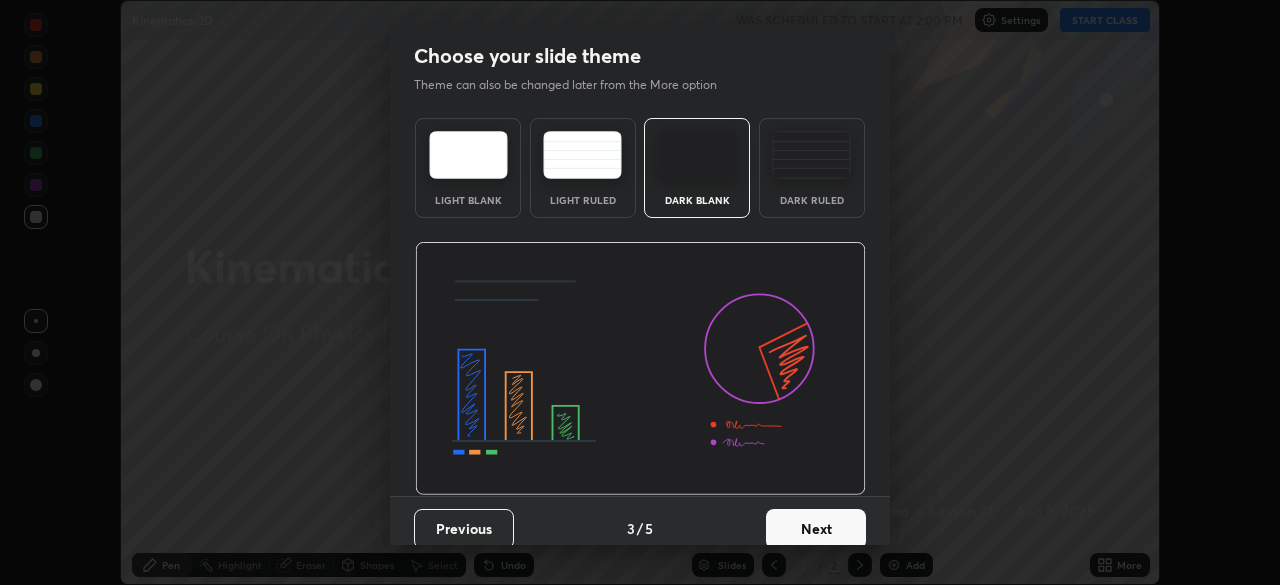 click on "Next" at bounding box center [816, 529] 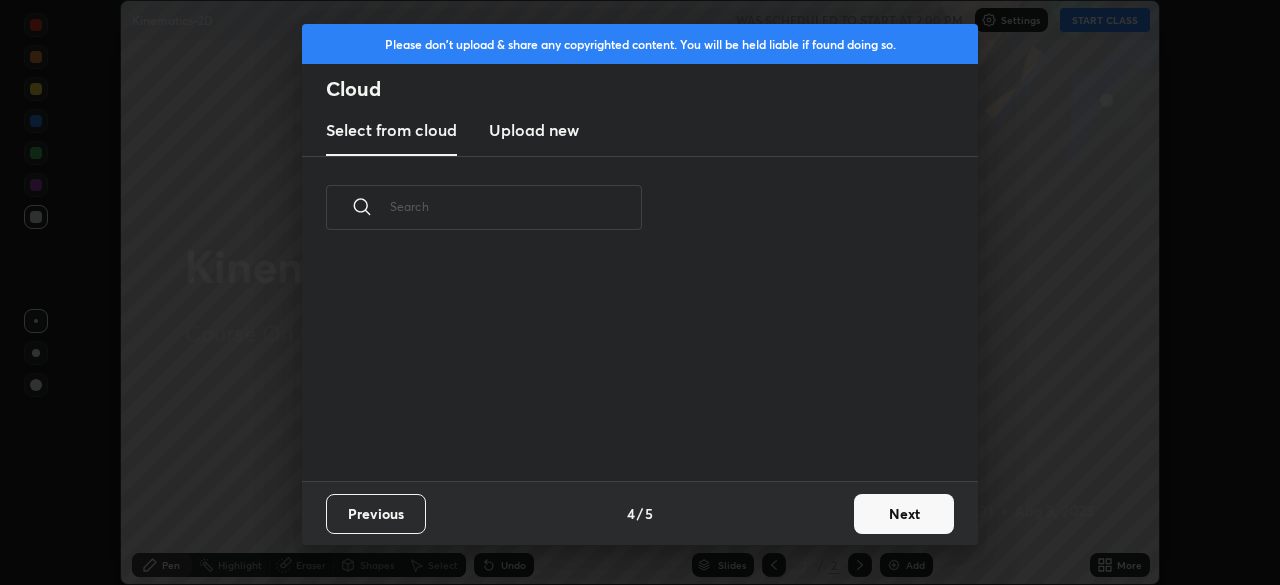 click on "Previous 4 / 5 Next" at bounding box center [640, 513] 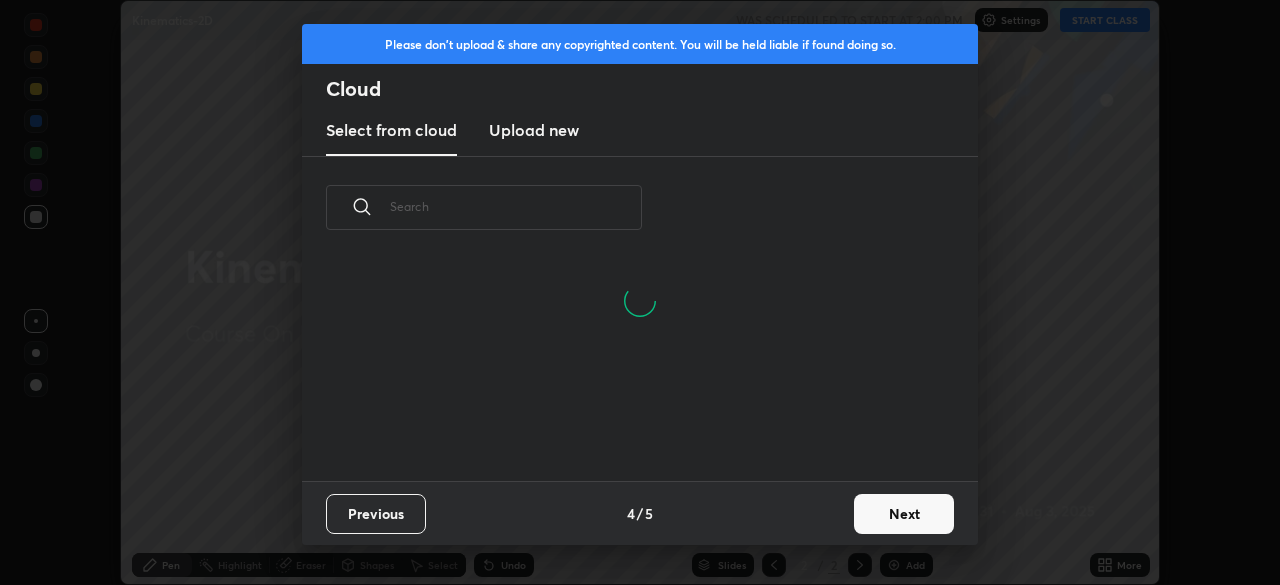 scroll, scrollTop: 126, scrollLeft: 642, axis: both 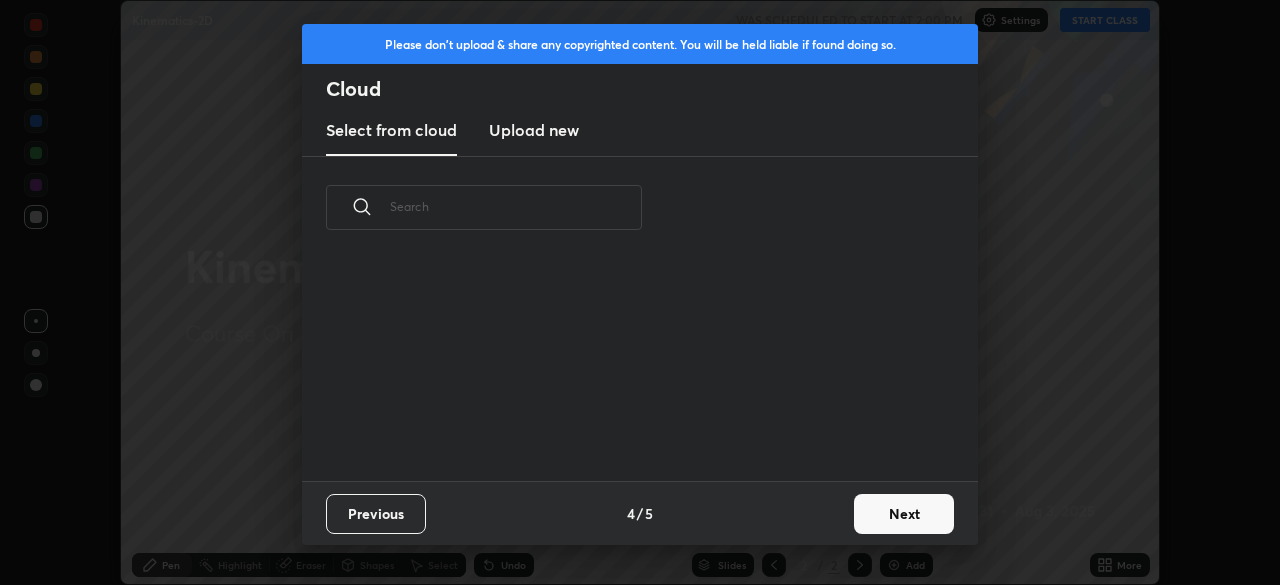 click on "Next" at bounding box center (904, 514) 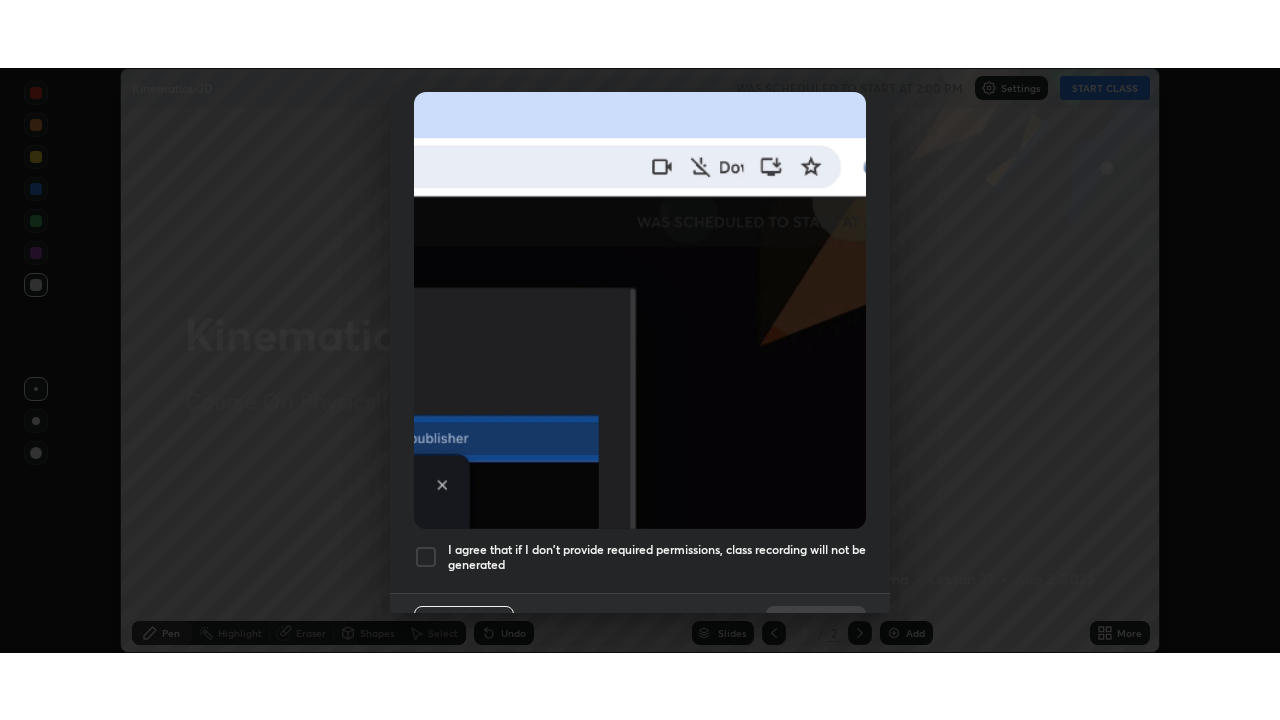 scroll, scrollTop: 479, scrollLeft: 0, axis: vertical 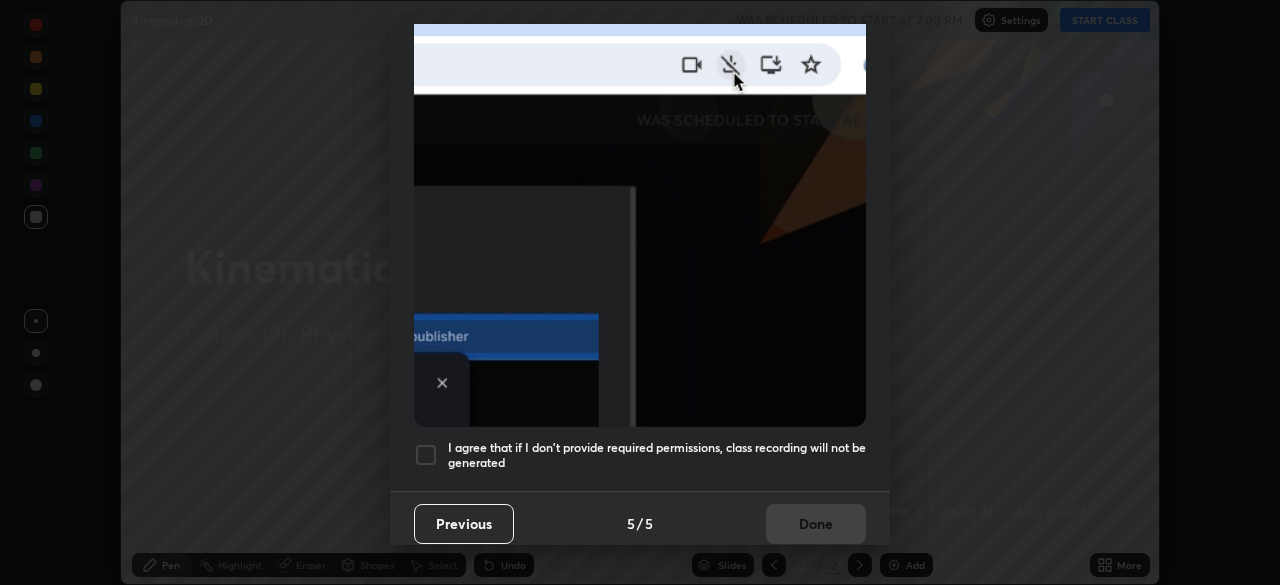 click at bounding box center (426, 455) 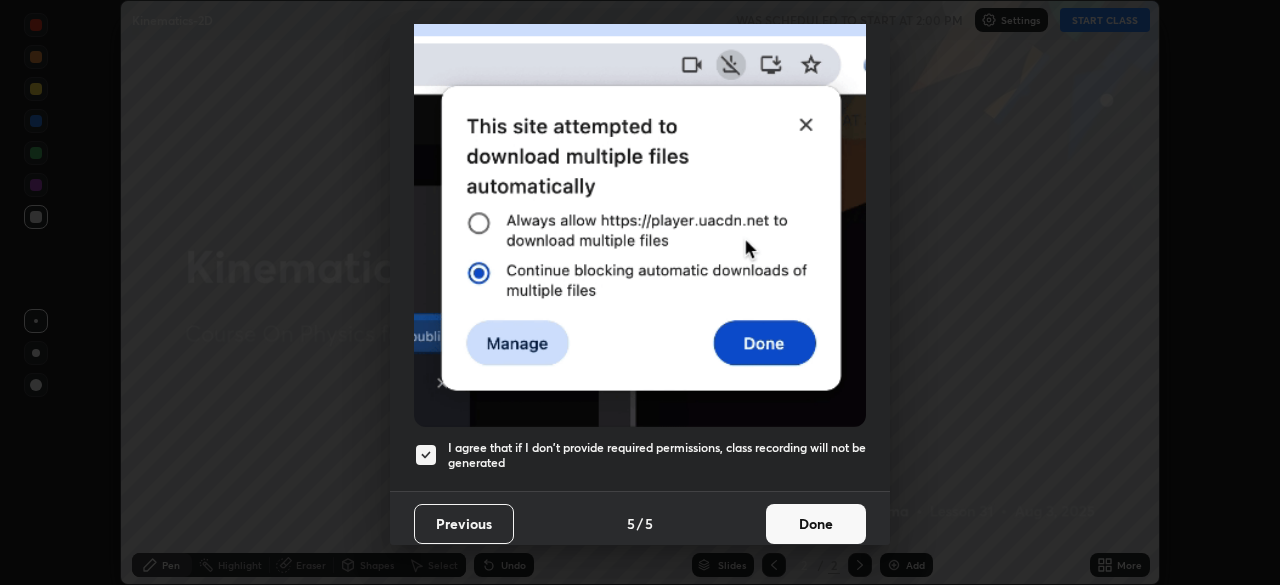 click on "Done" at bounding box center [816, 524] 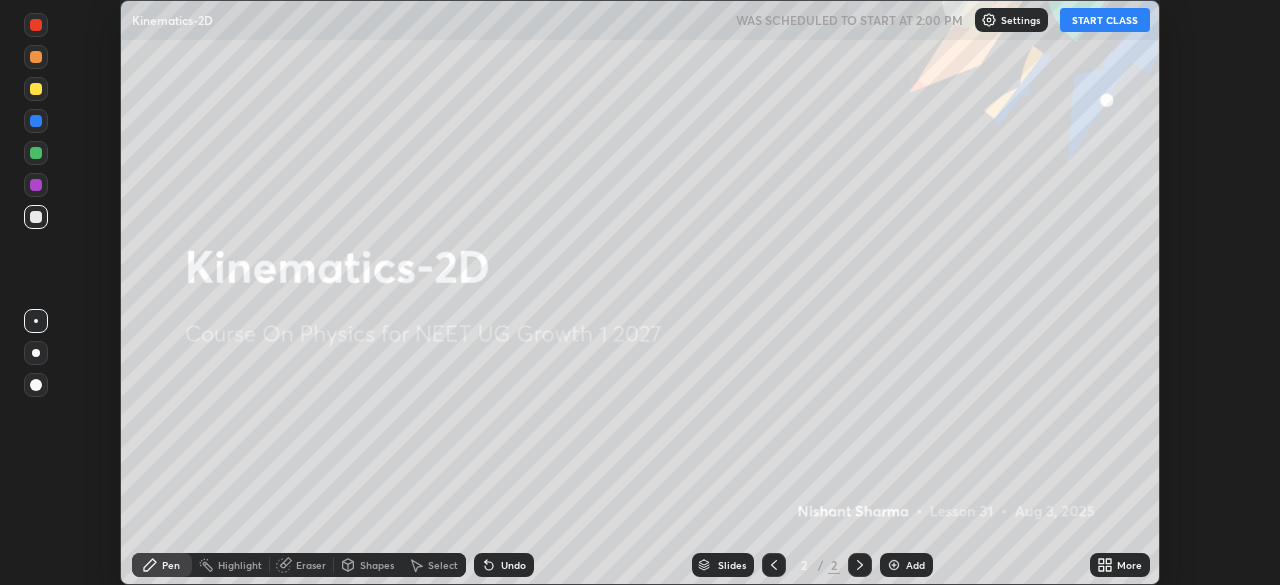click on "START CLASS" at bounding box center [1105, 20] 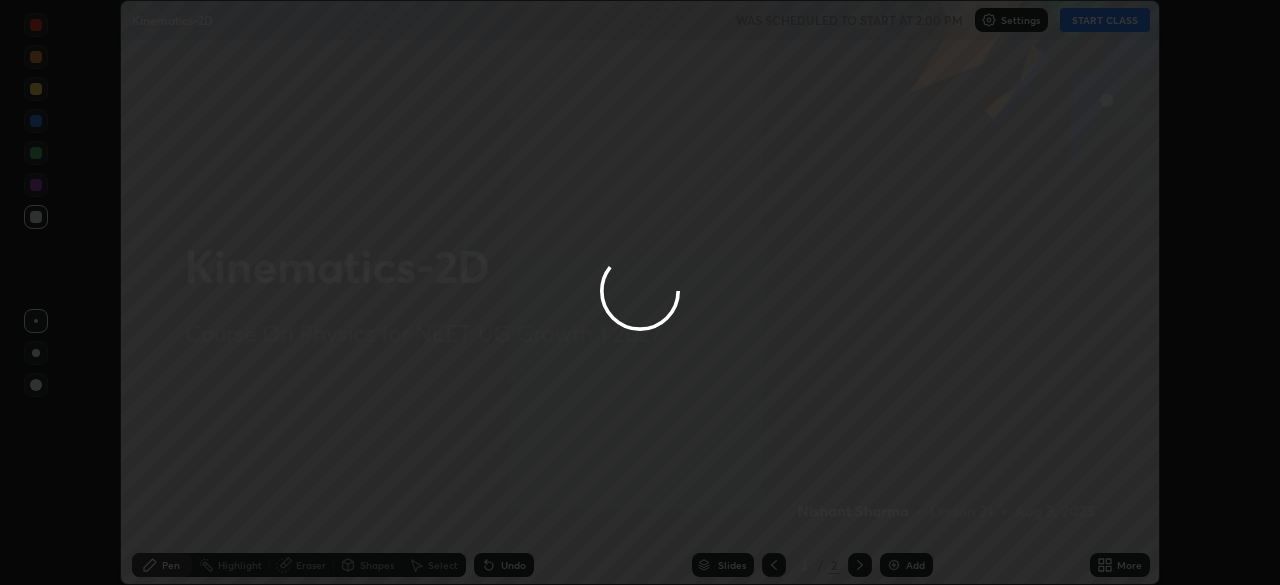 click at bounding box center [640, 292] 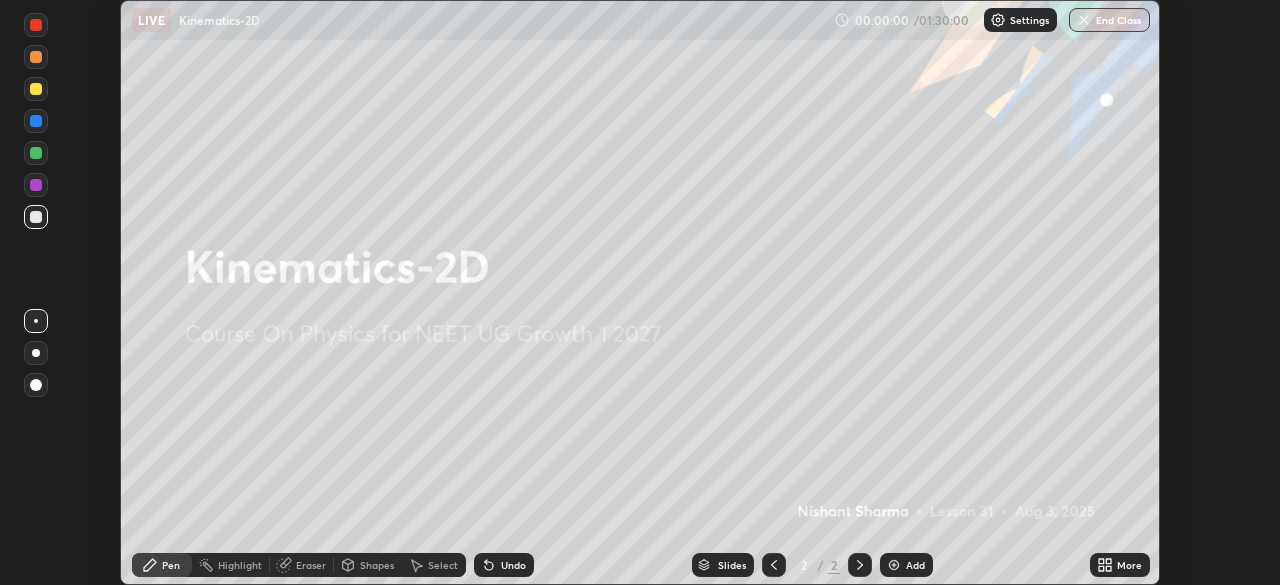 click 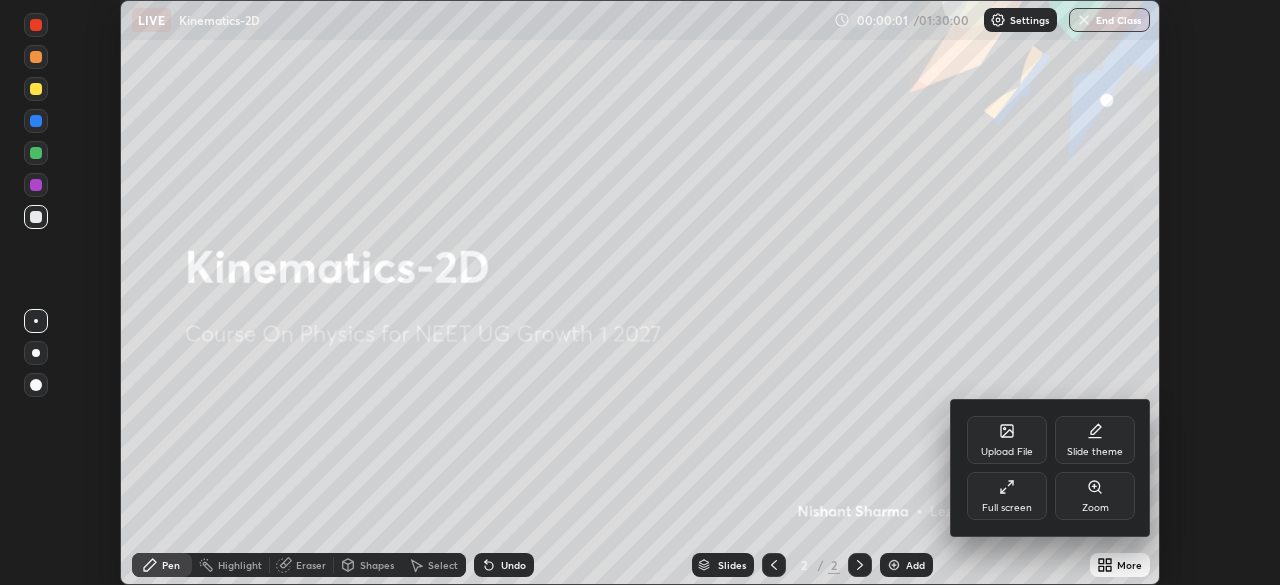 click 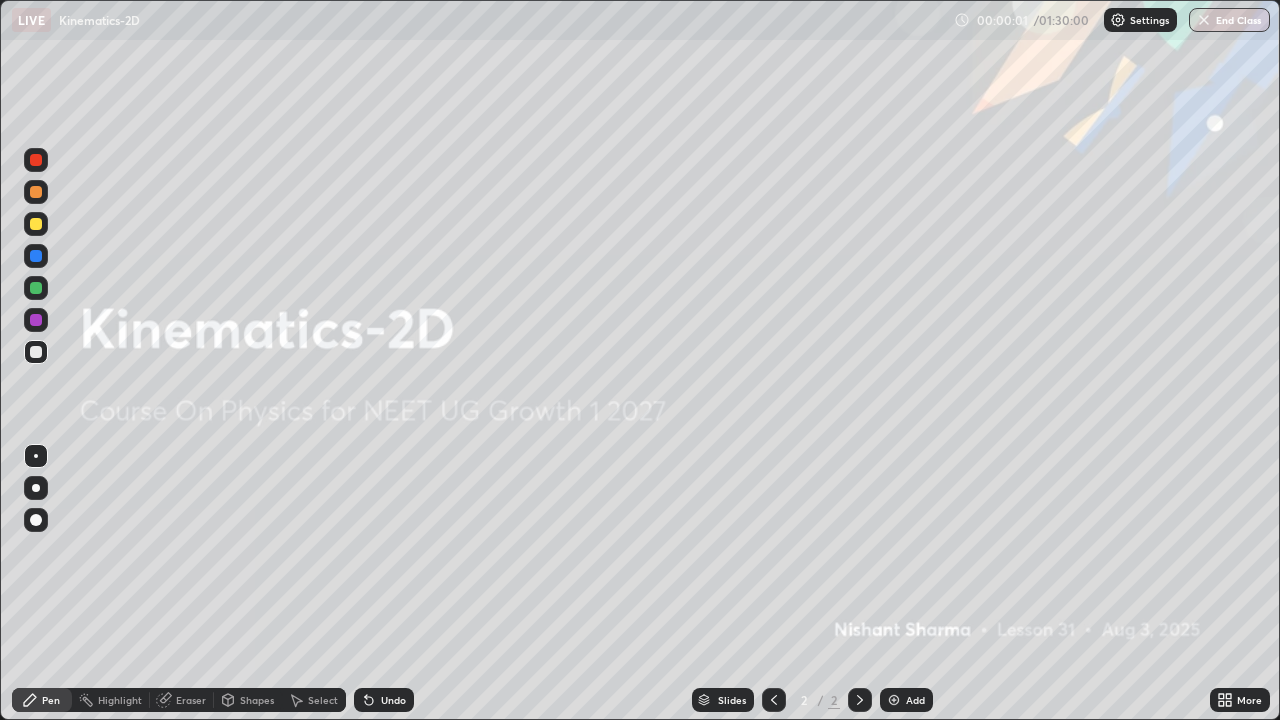 scroll, scrollTop: 99280, scrollLeft: 98720, axis: both 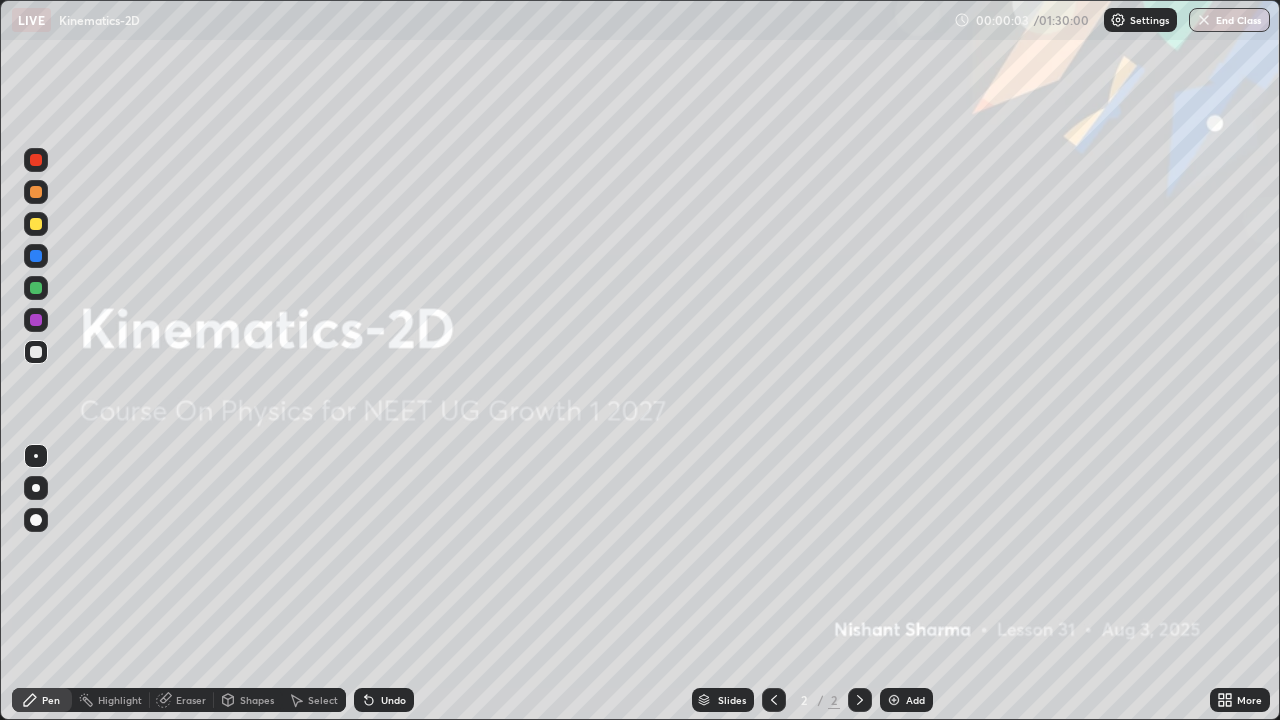 click on "Add" at bounding box center (906, 700) 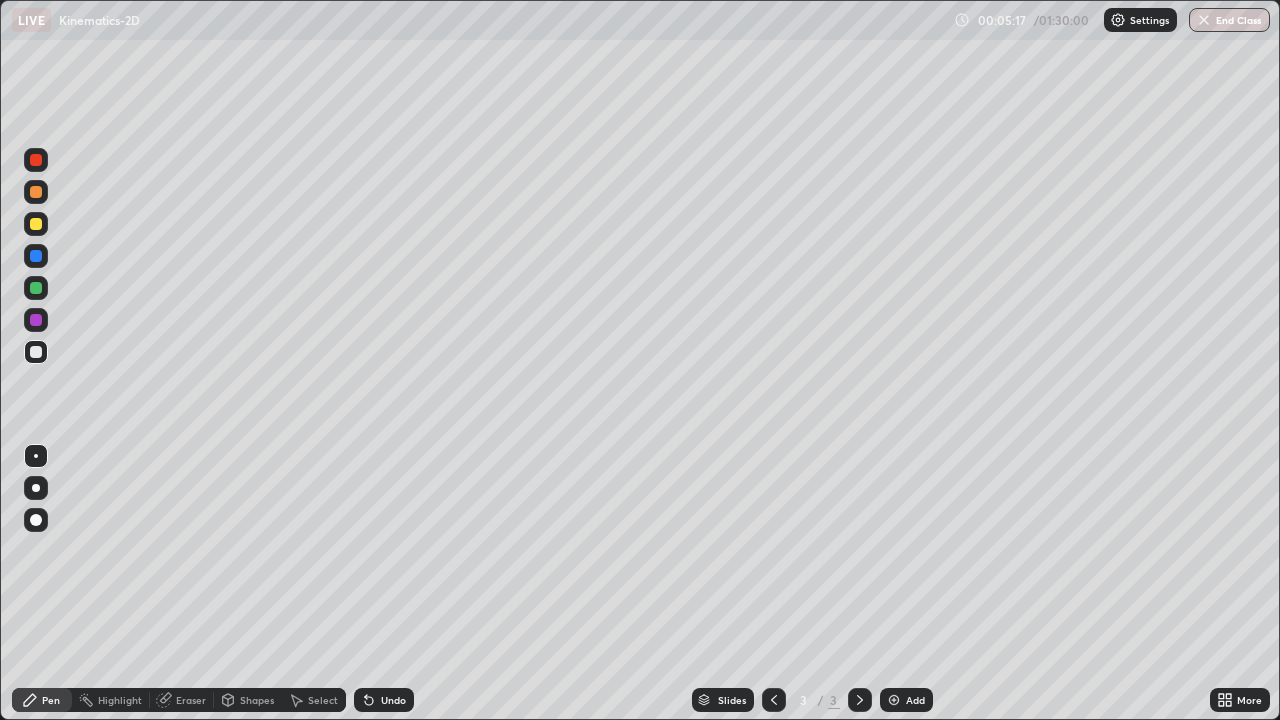 click on "Undo" at bounding box center (384, 700) 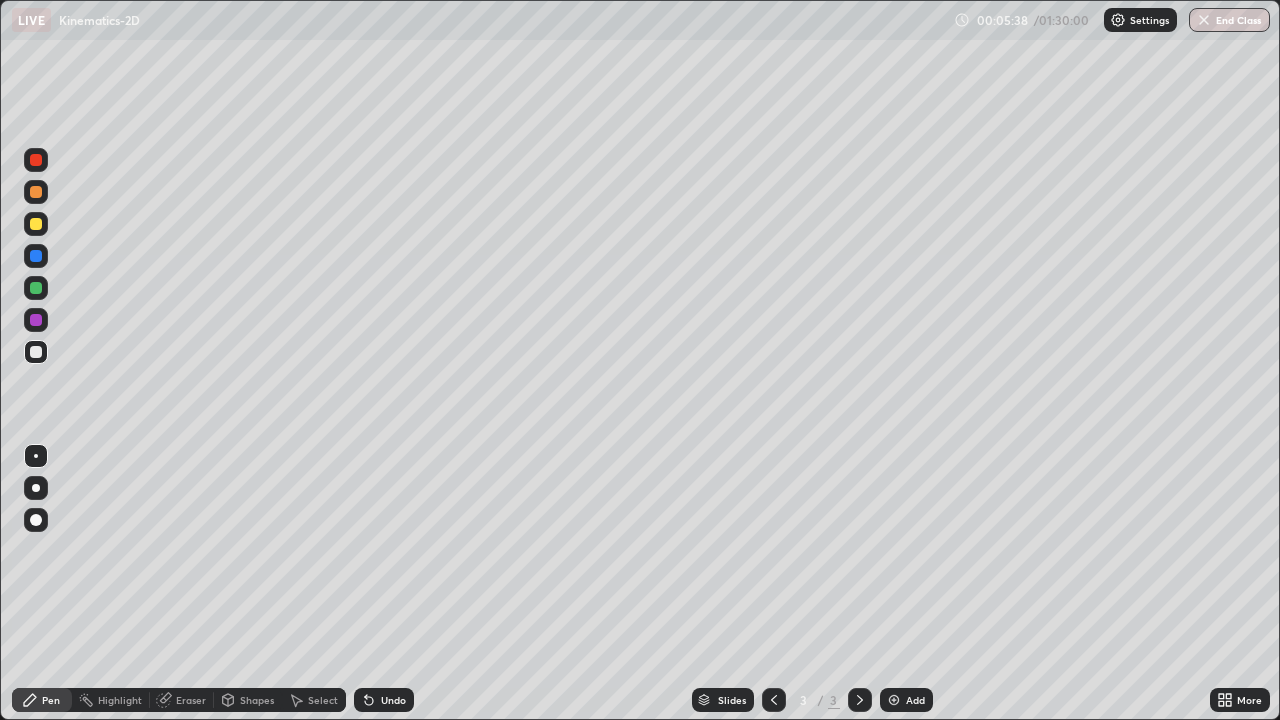 click on "Undo" at bounding box center [393, 700] 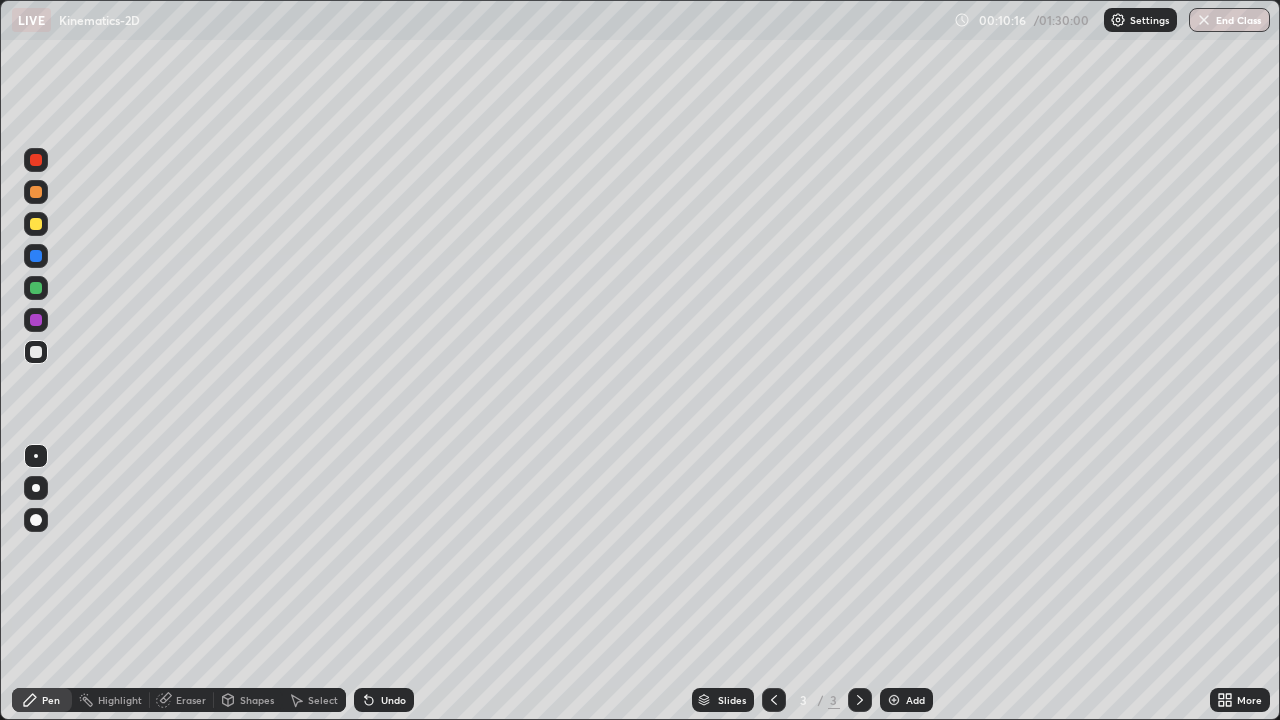 click on "Add" at bounding box center [906, 700] 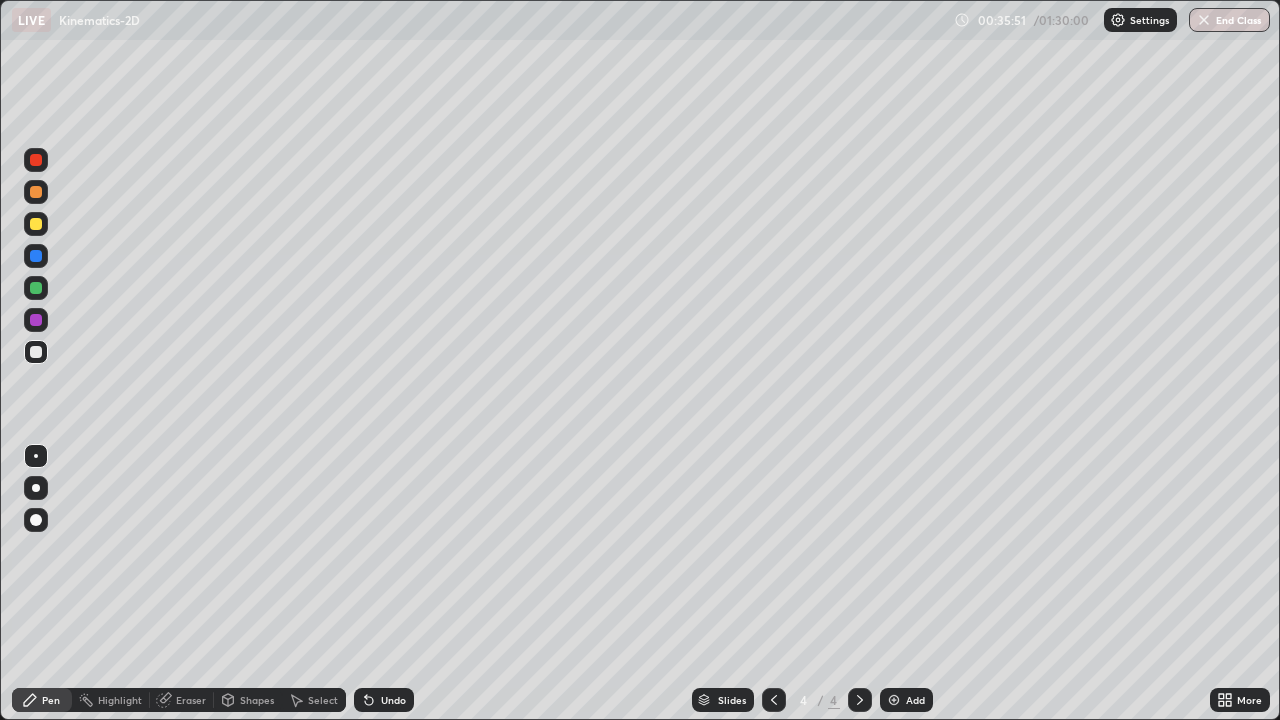 click at bounding box center [894, 700] 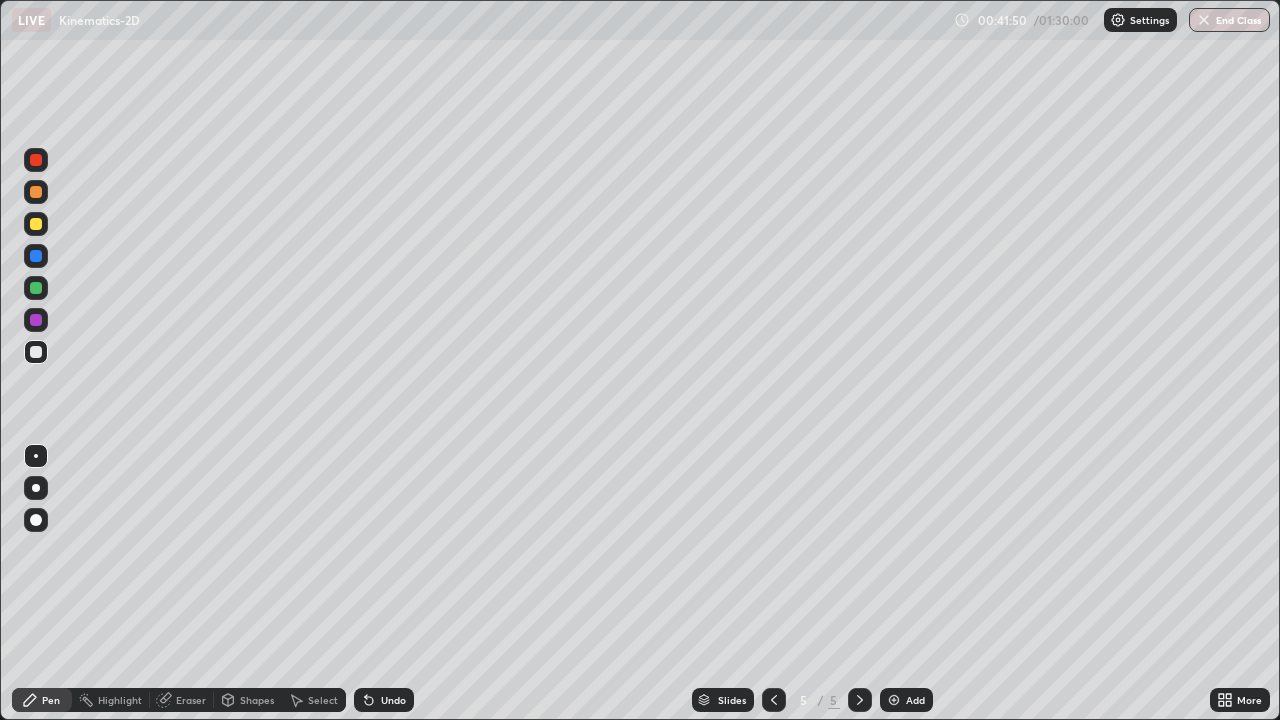 click on "Undo" at bounding box center [393, 700] 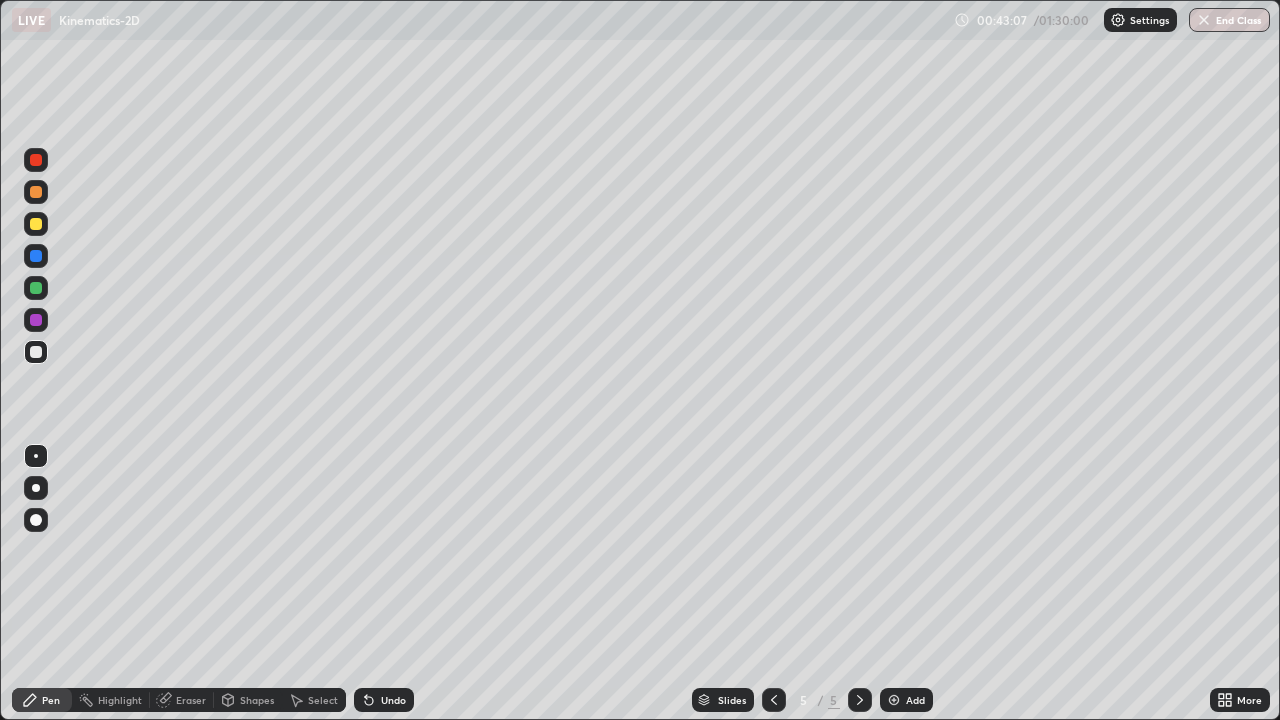 click on "Add" at bounding box center [915, 700] 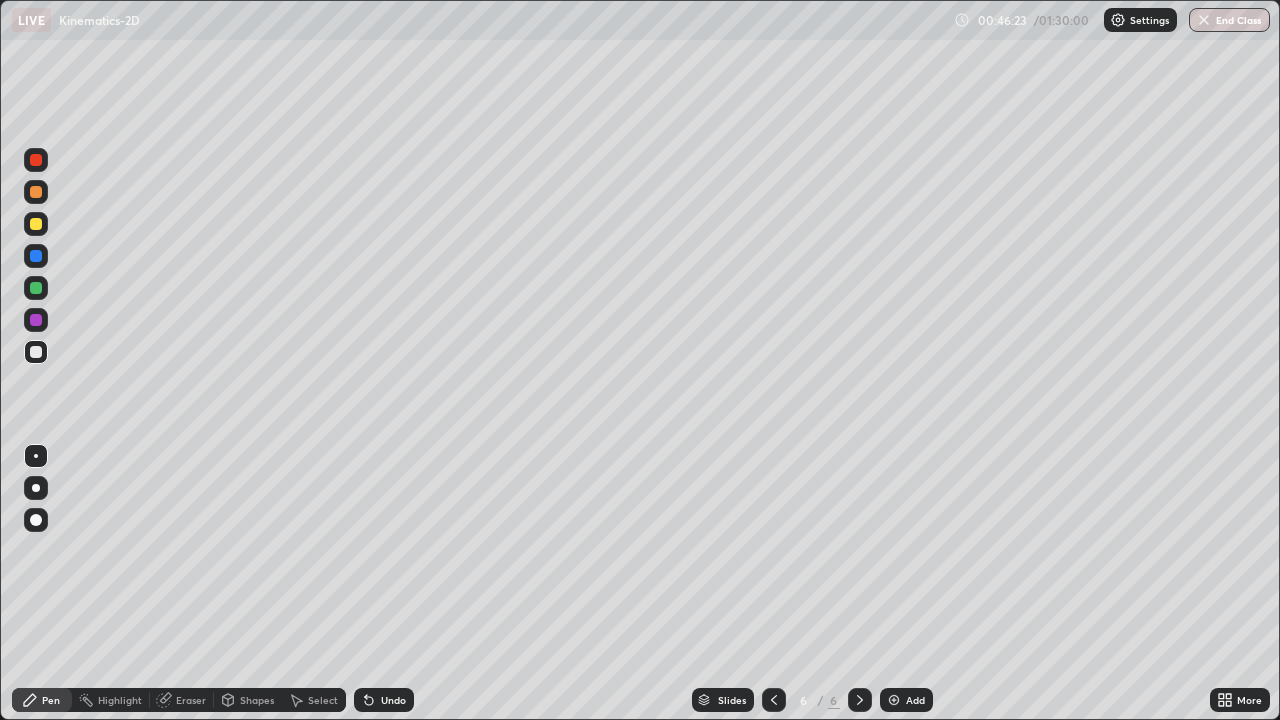 click on "Eraser" at bounding box center [191, 700] 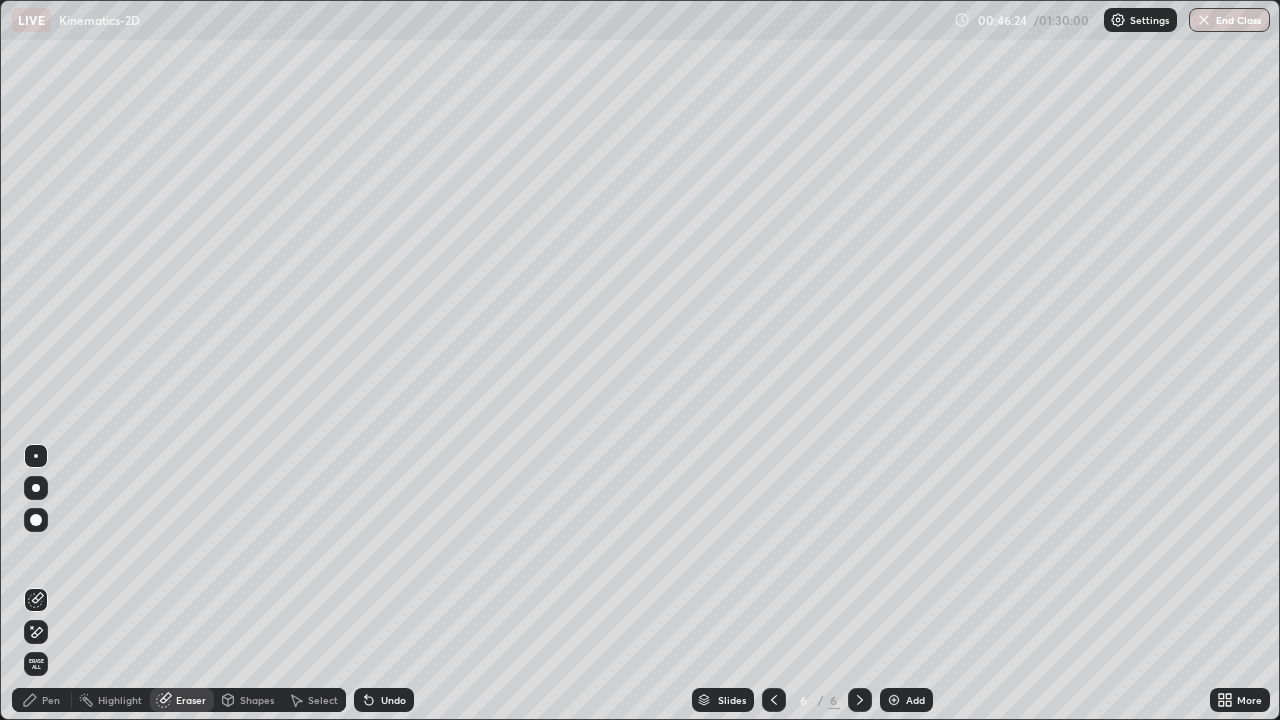 click on "Erase all" at bounding box center (36, 664) 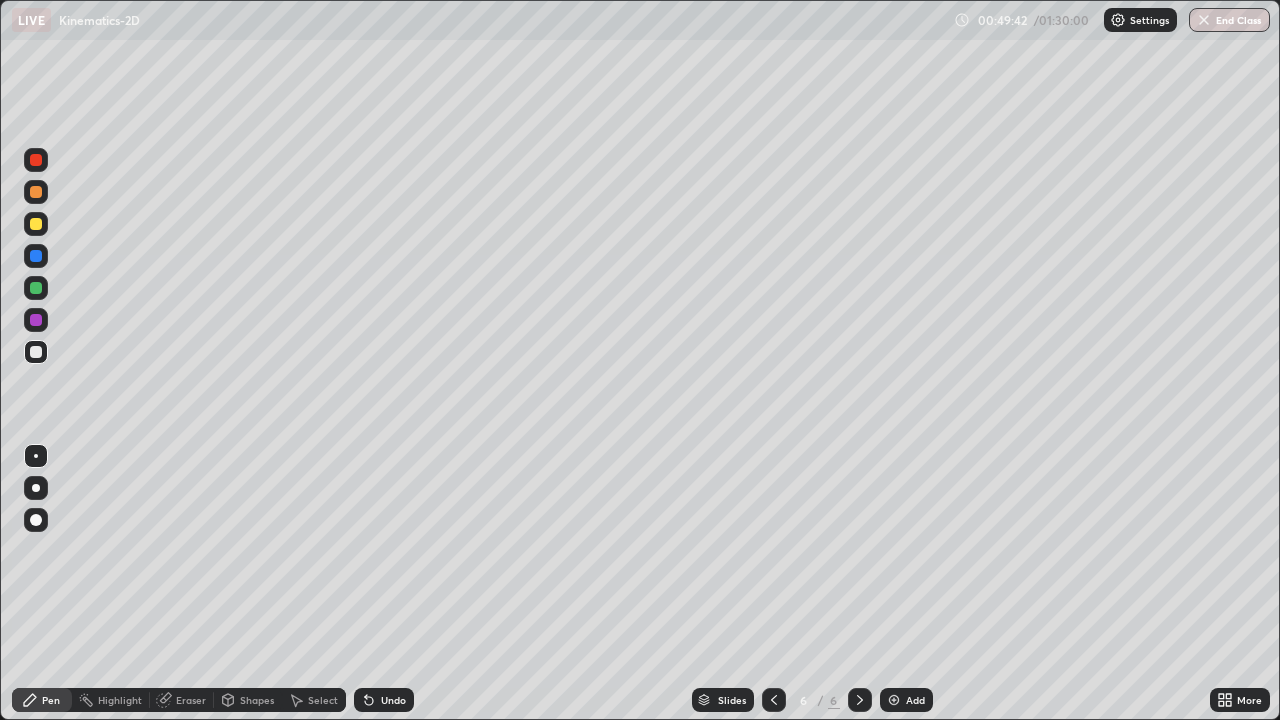 click on "Undo" at bounding box center [393, 700] 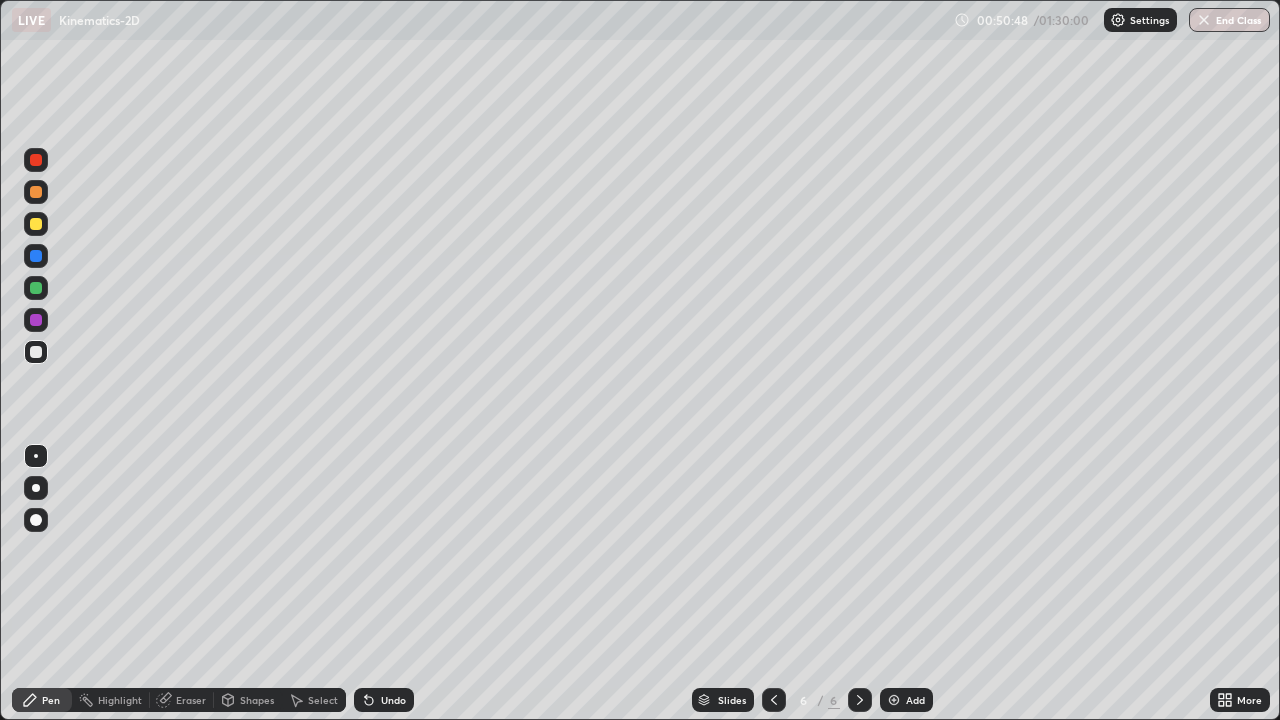 click 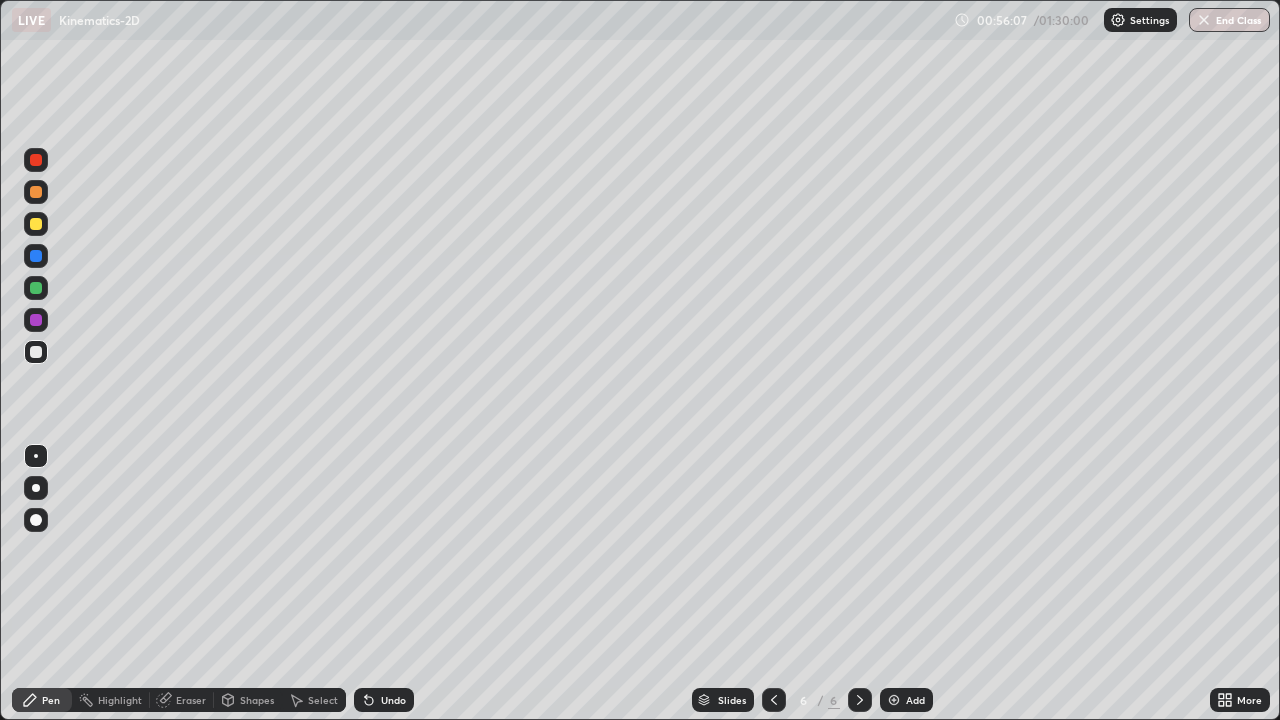 click on "Add" at bounding box center (906, 700) 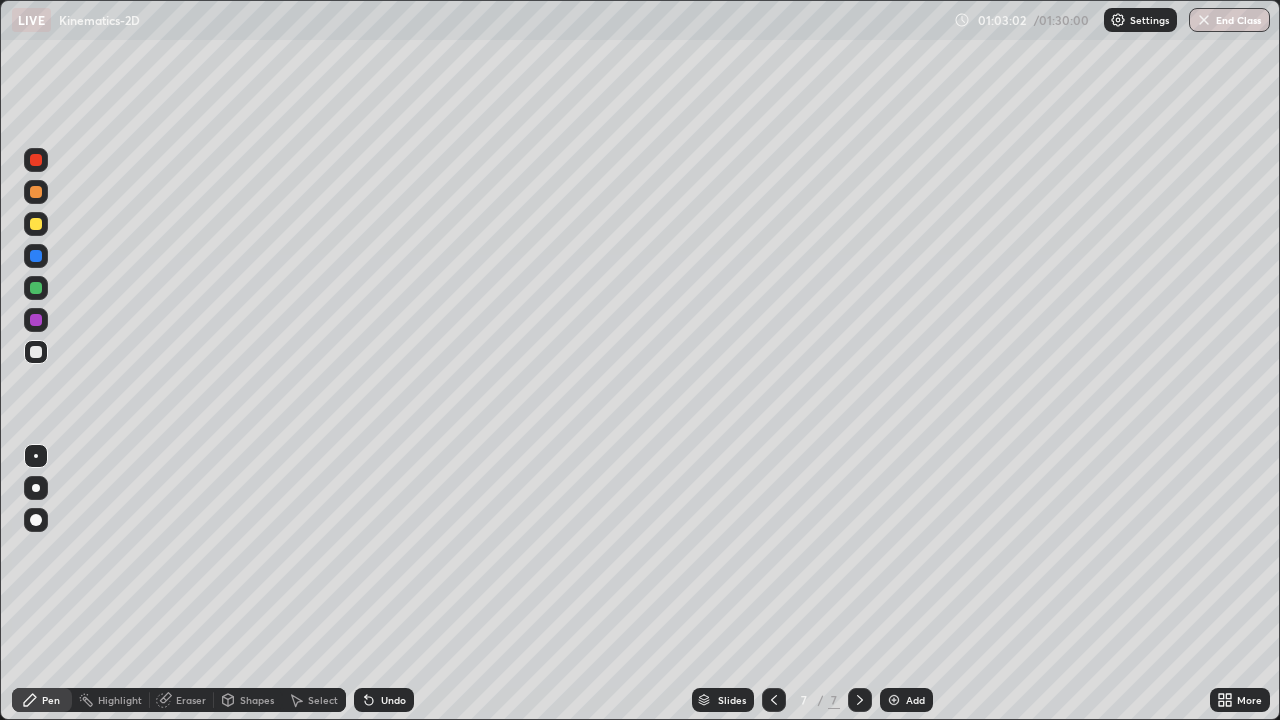click on "Undo" at bounding box center [393, 700] 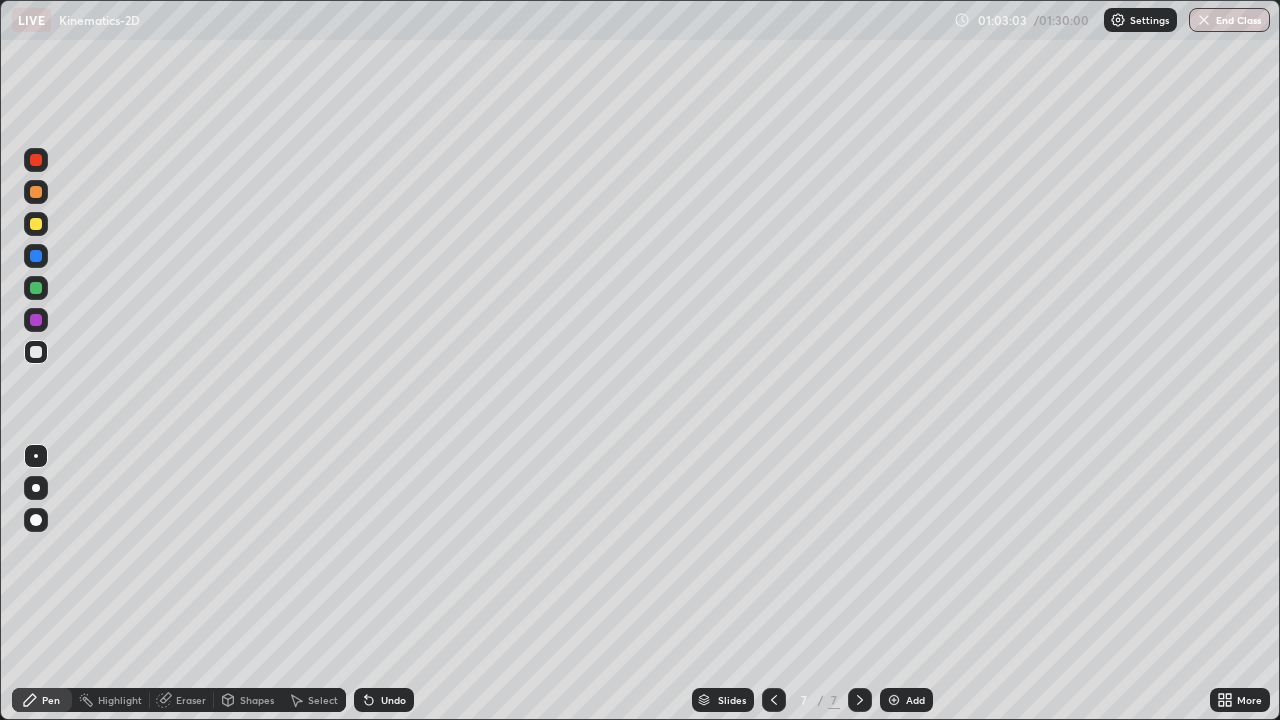 click on "Undo" at bounding box center [393, 700] 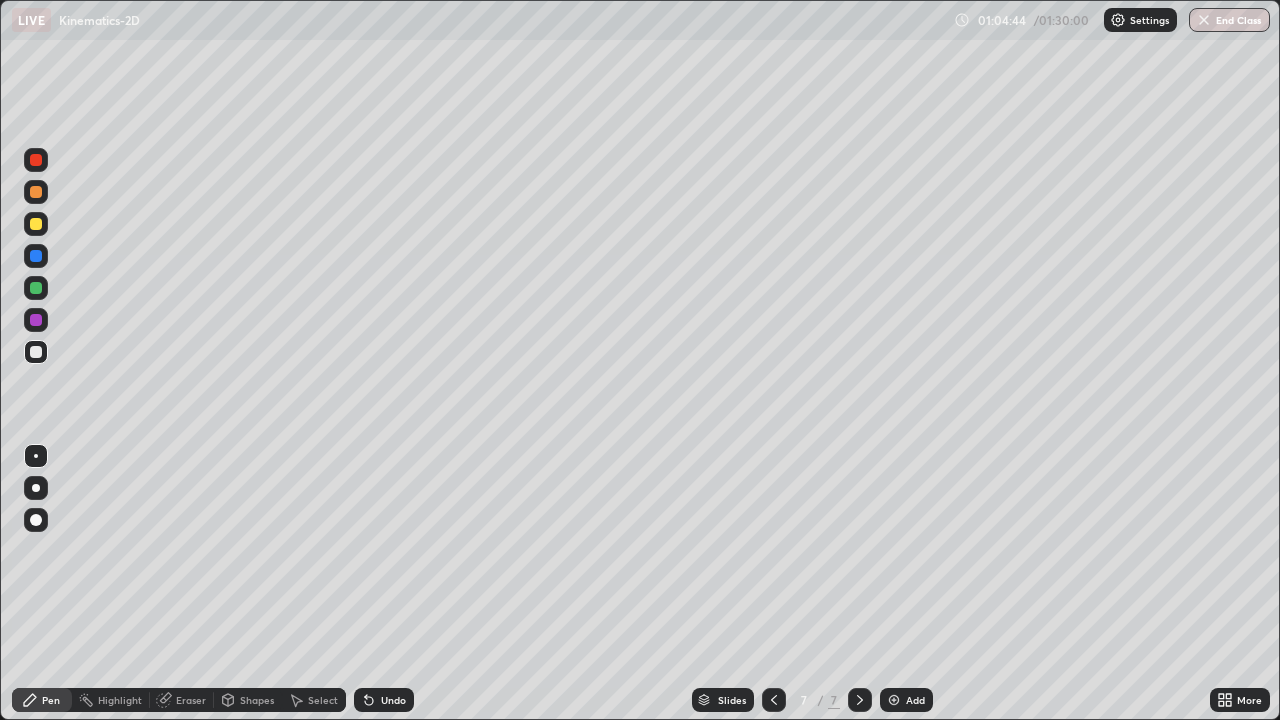 click on "Add" at bounding box center [906, 700] 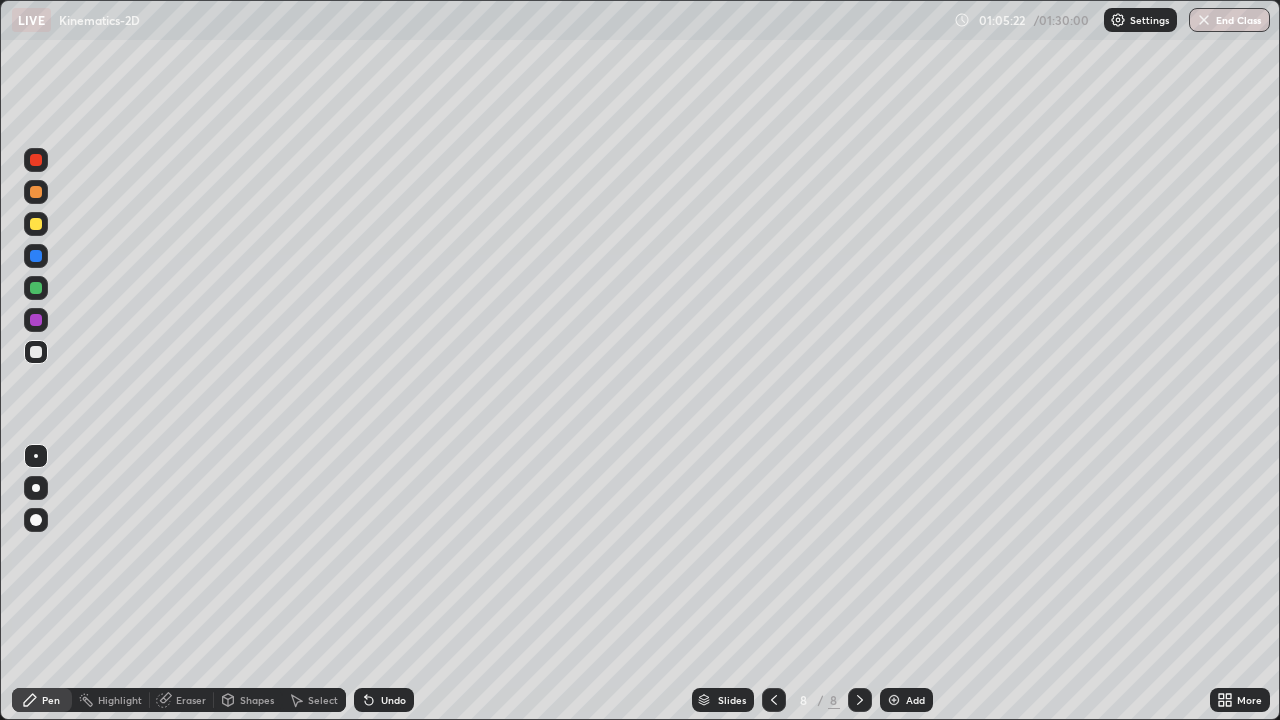 click on "Shapes" at bounding box center (257, 700) 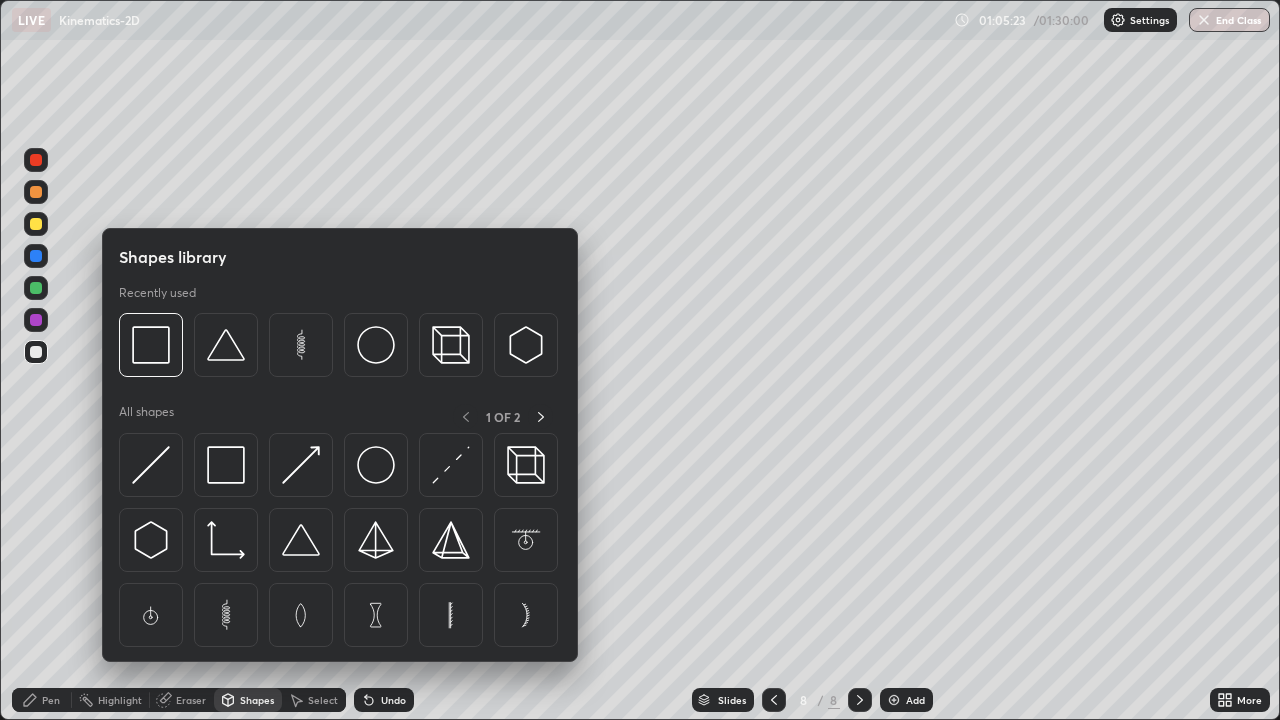 click on "Eraser" at bounding box center (191, 700) 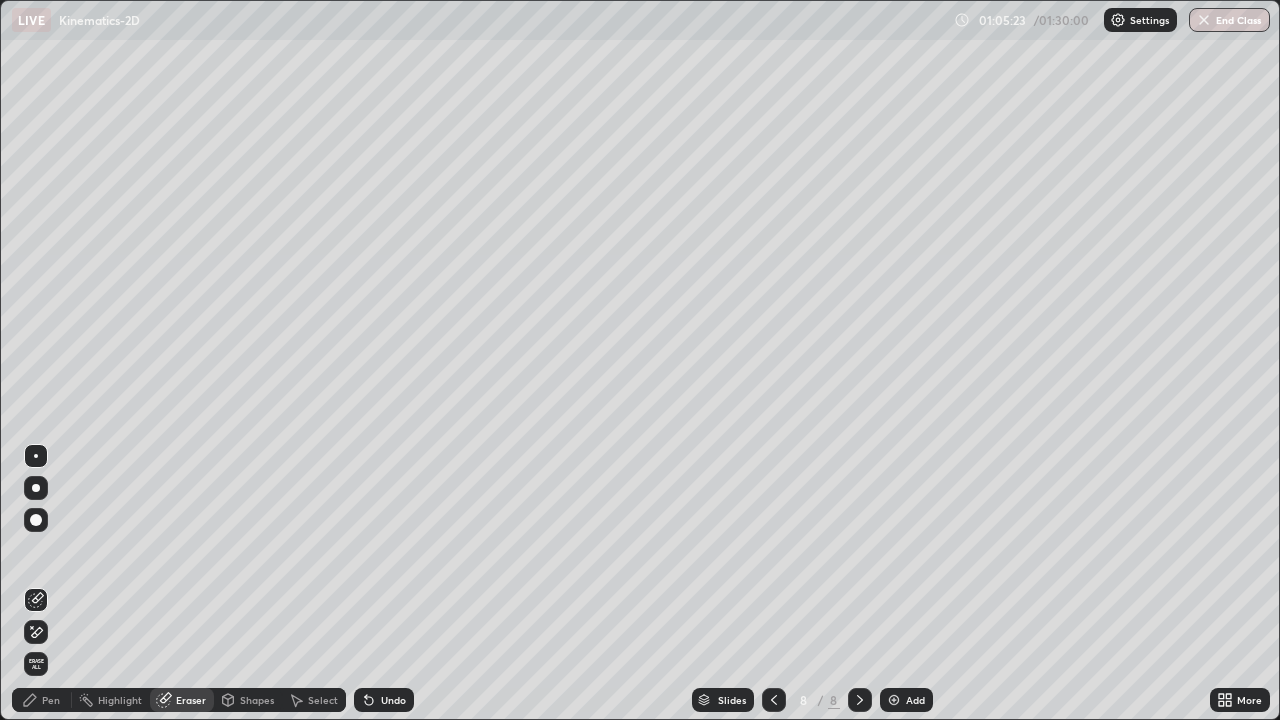click on "Eraser" at bounding box center [182, 700] 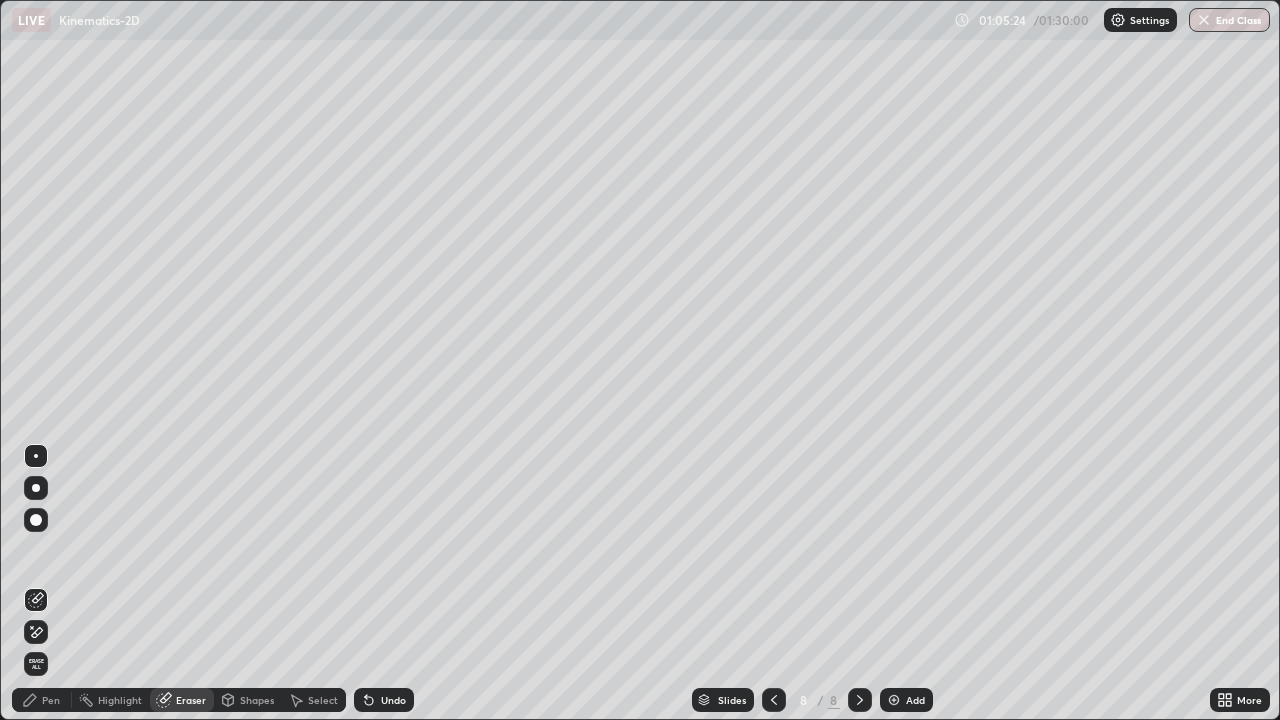 click on "Erase all" at bounding box center (36, 664) 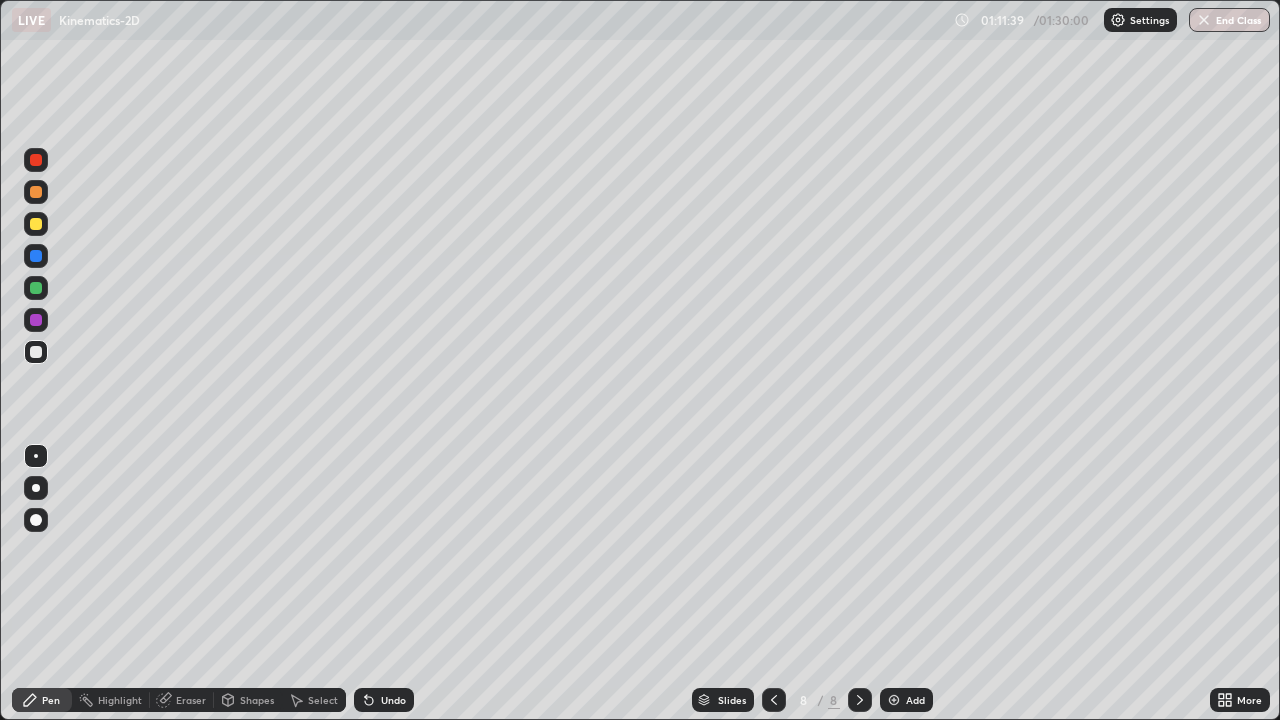 click on "Add" at bounding box center (906, 700) 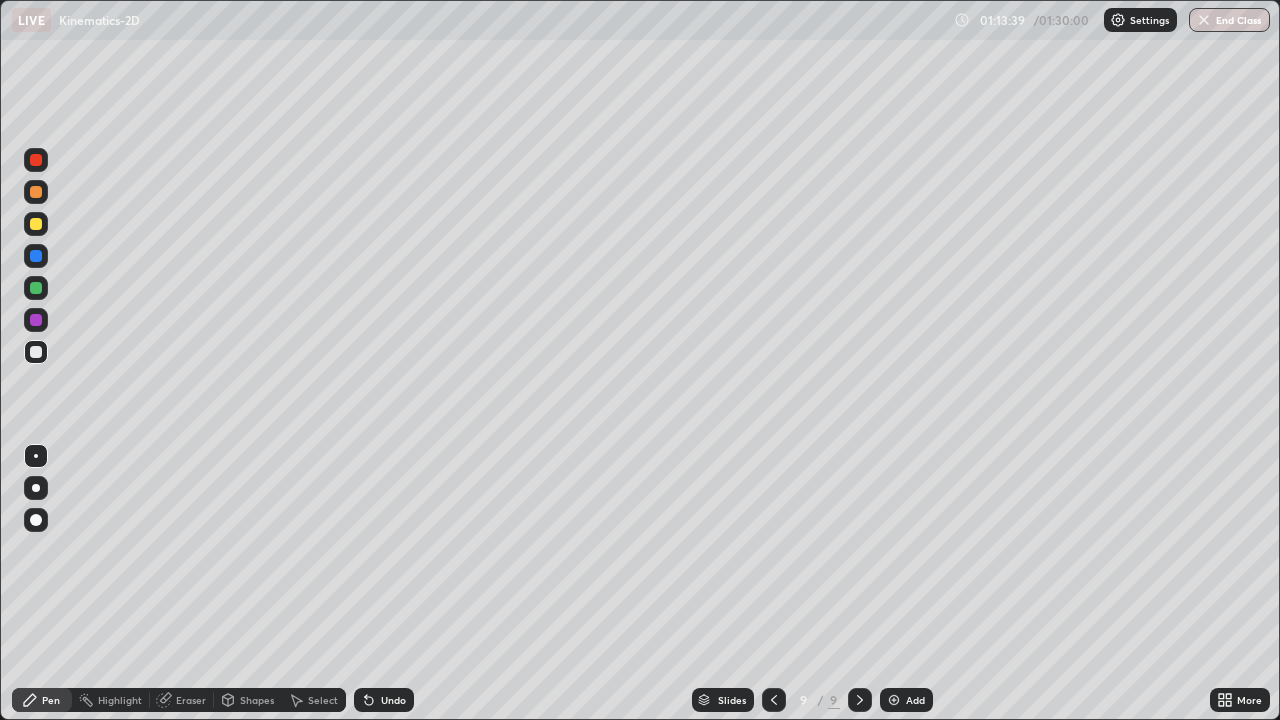 click on "Undo" at bounding box center [384, 700] 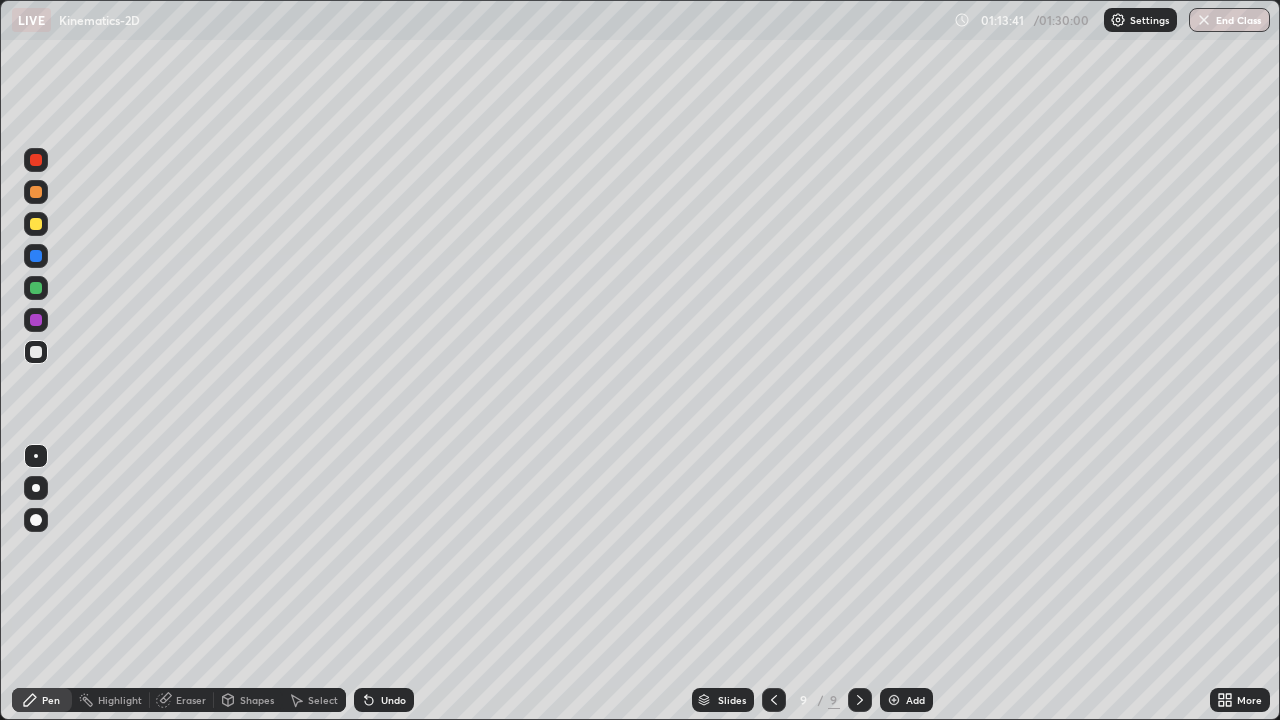 click on "Undo" at bounding box center [393, 700] 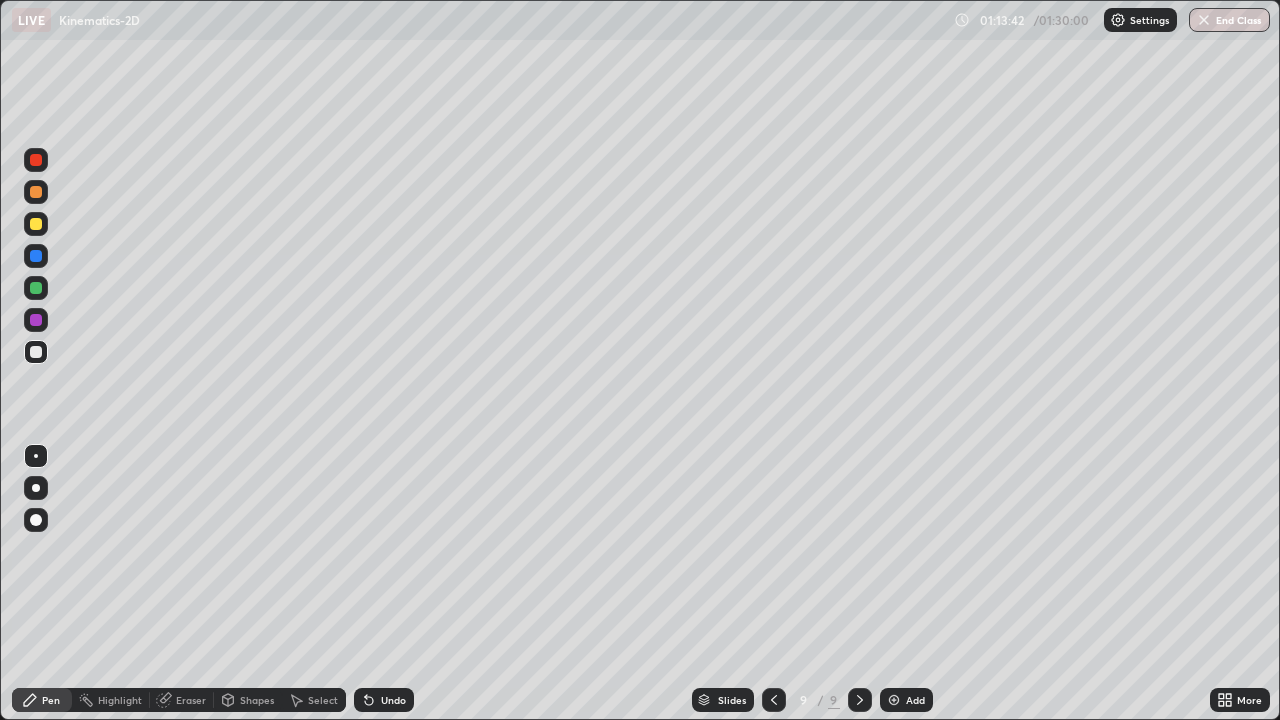 click on "Undo" at bounding box center (384, 700) 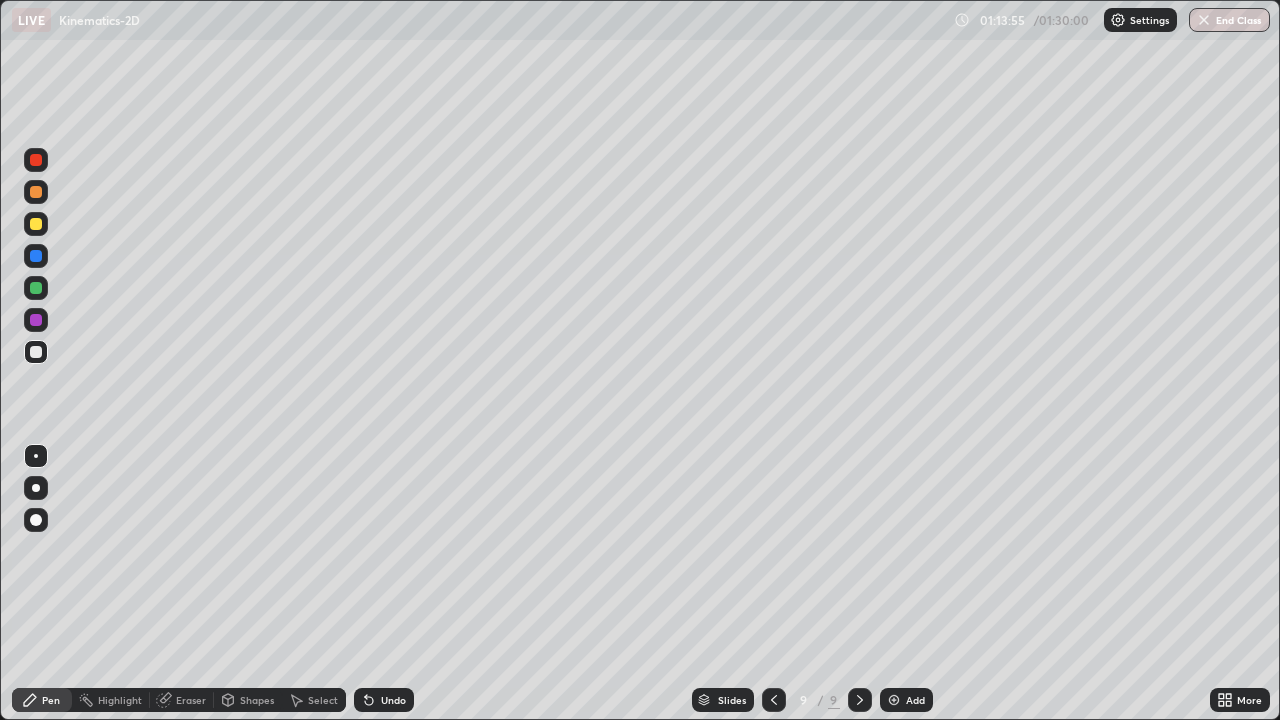 click on "Undo" at bounding box center (393, 700) 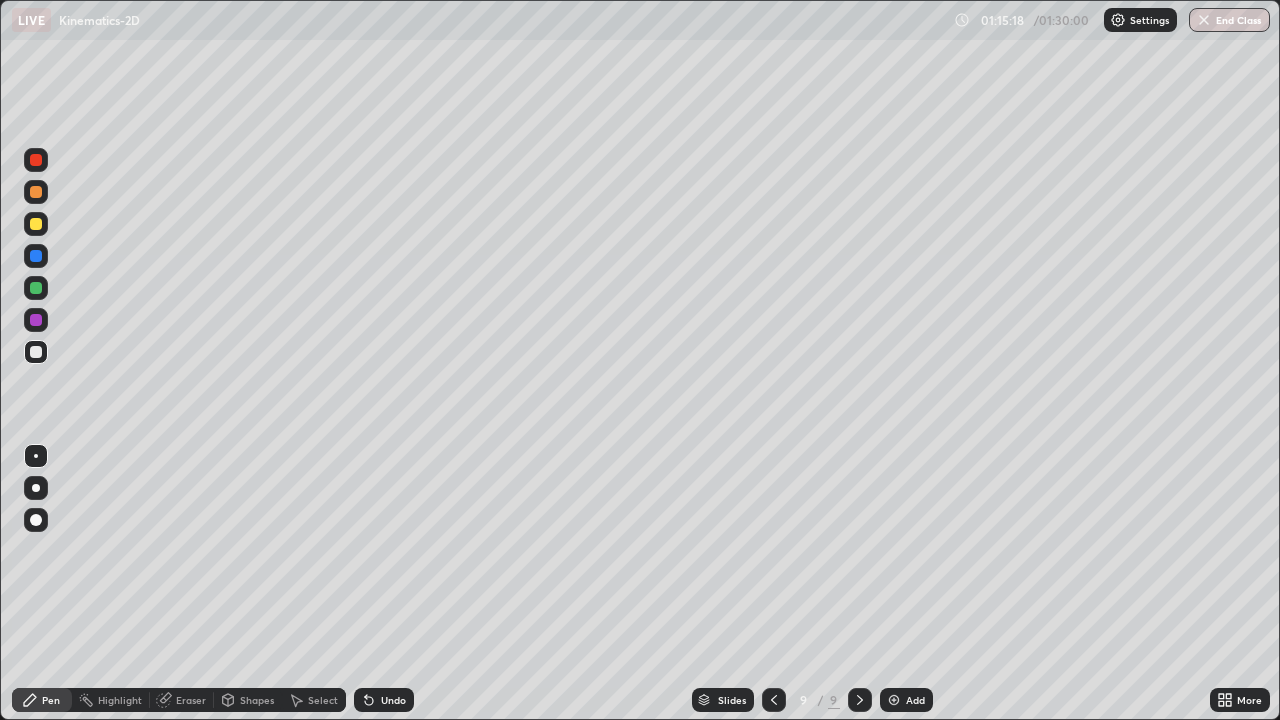 click on "Slides 9 / 9 Add" at bounding box center (812, 700) 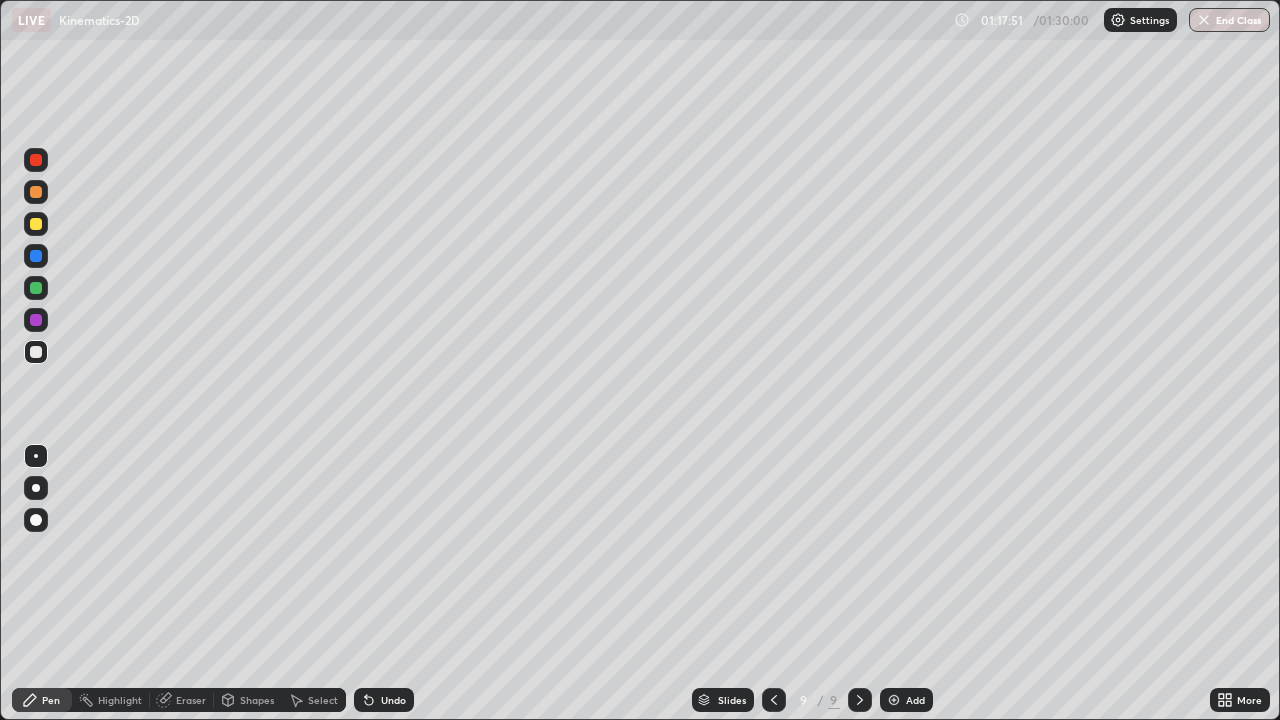 click on "Add" at bounding box center (906, 700) 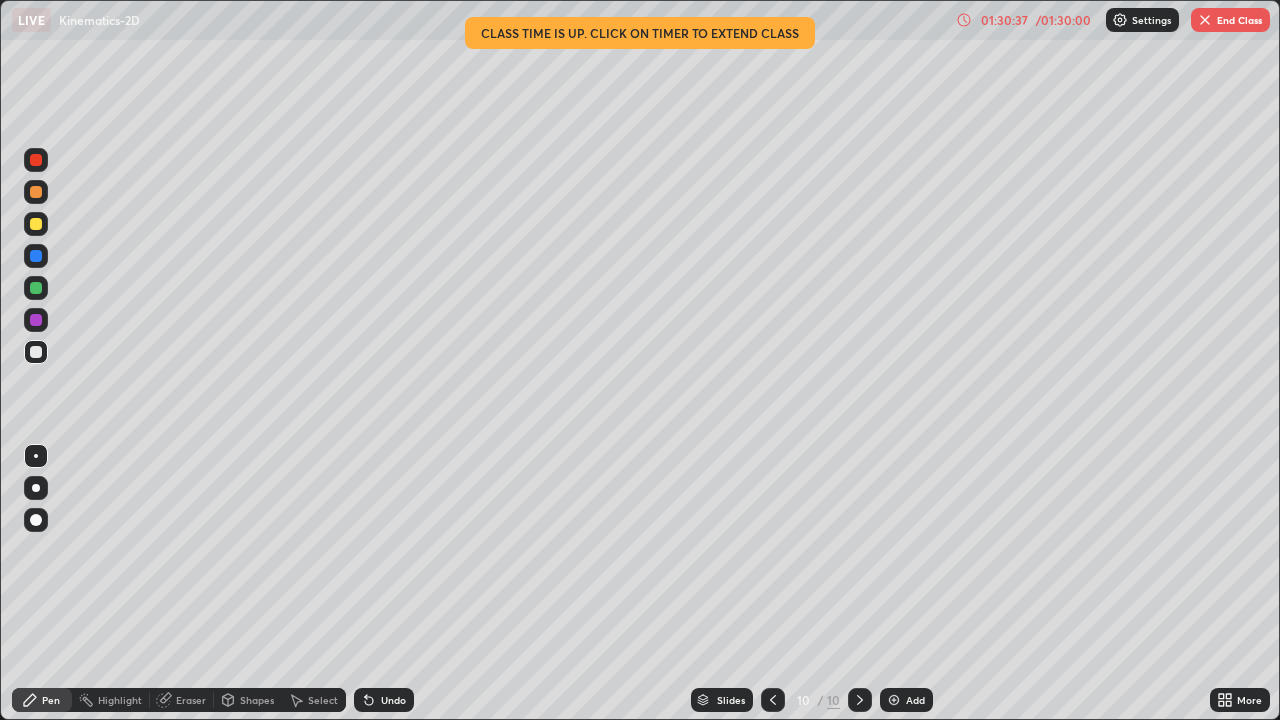 click on "End Class" at bounding box center (1230, 20) 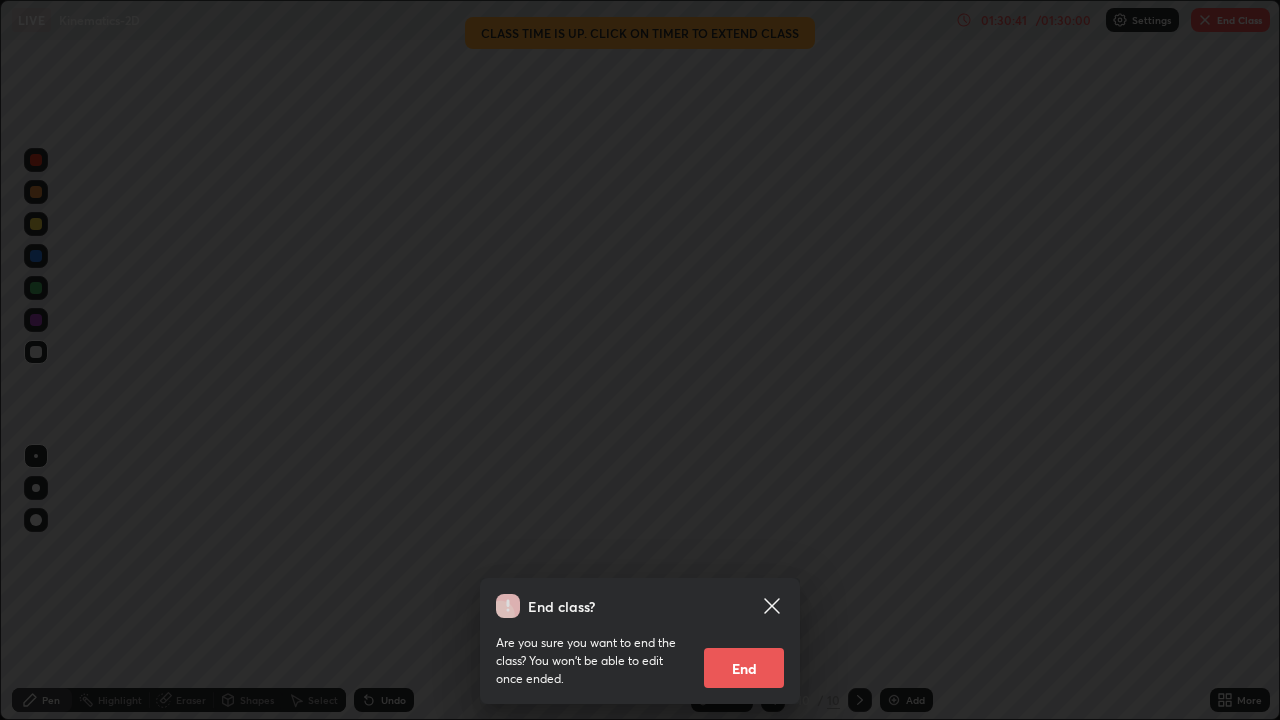 click on "End class? Are you sure you want to end the class? You won’t be able to edit once ended. End" at bounding box center [640, 360] 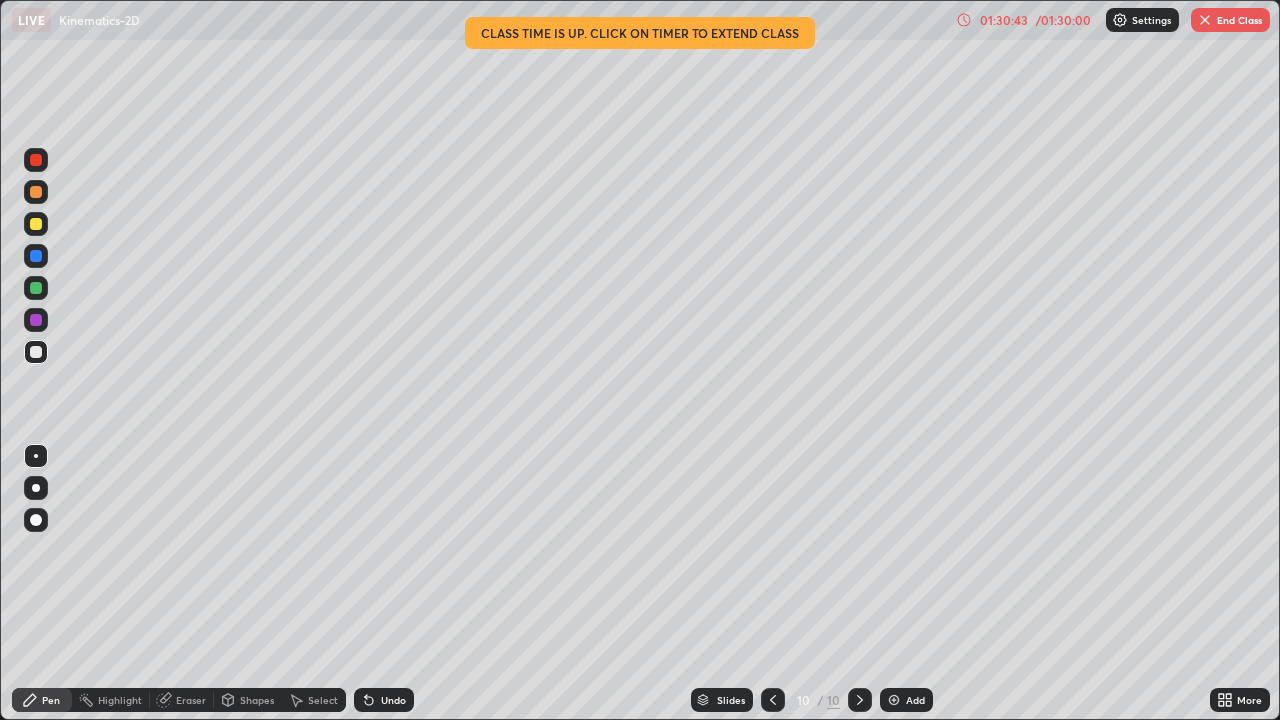 click on "End Class" at bounding box center (1230, 20) 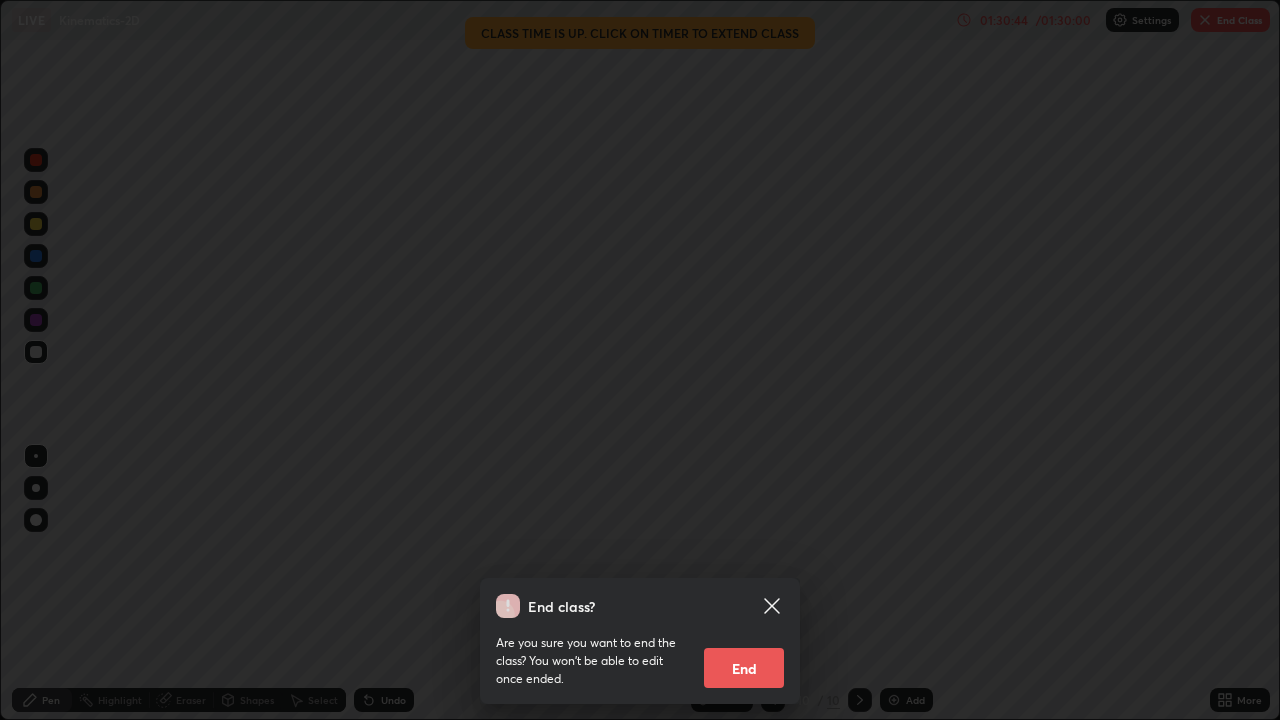 click on "End" at bounding box center [744, 668] 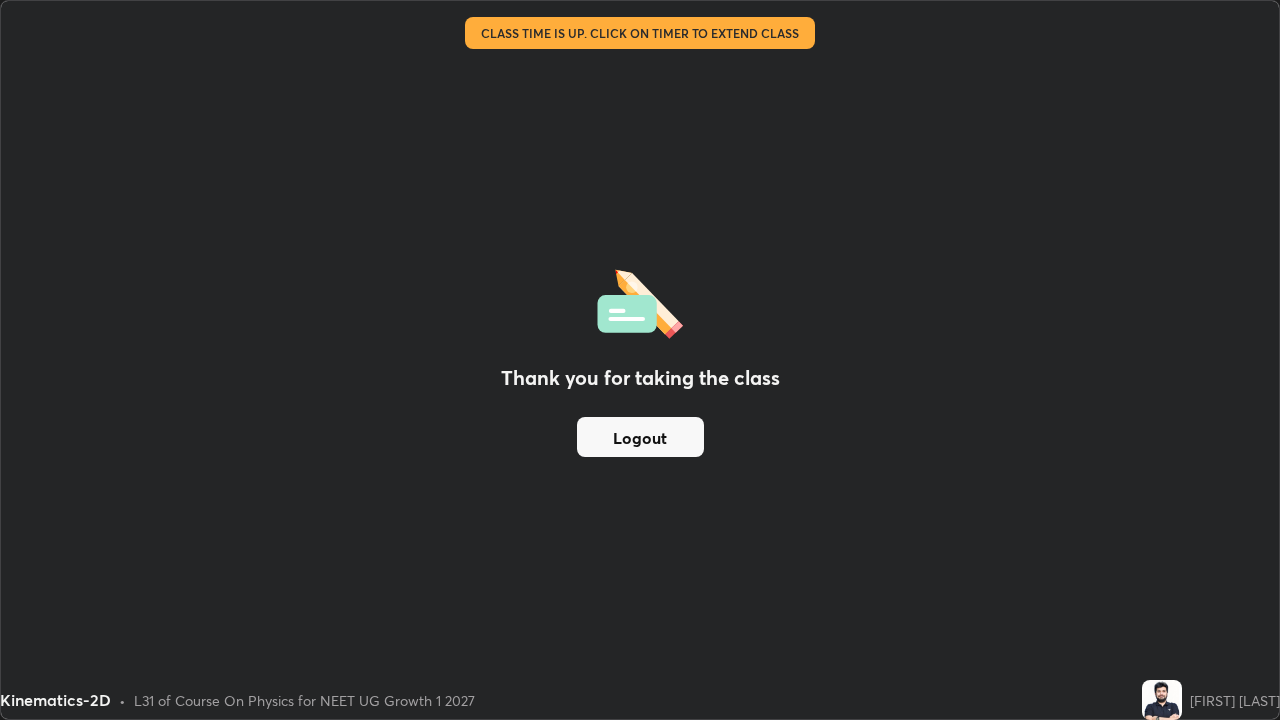 click on "Logout" at bounding box center [640, 437] 